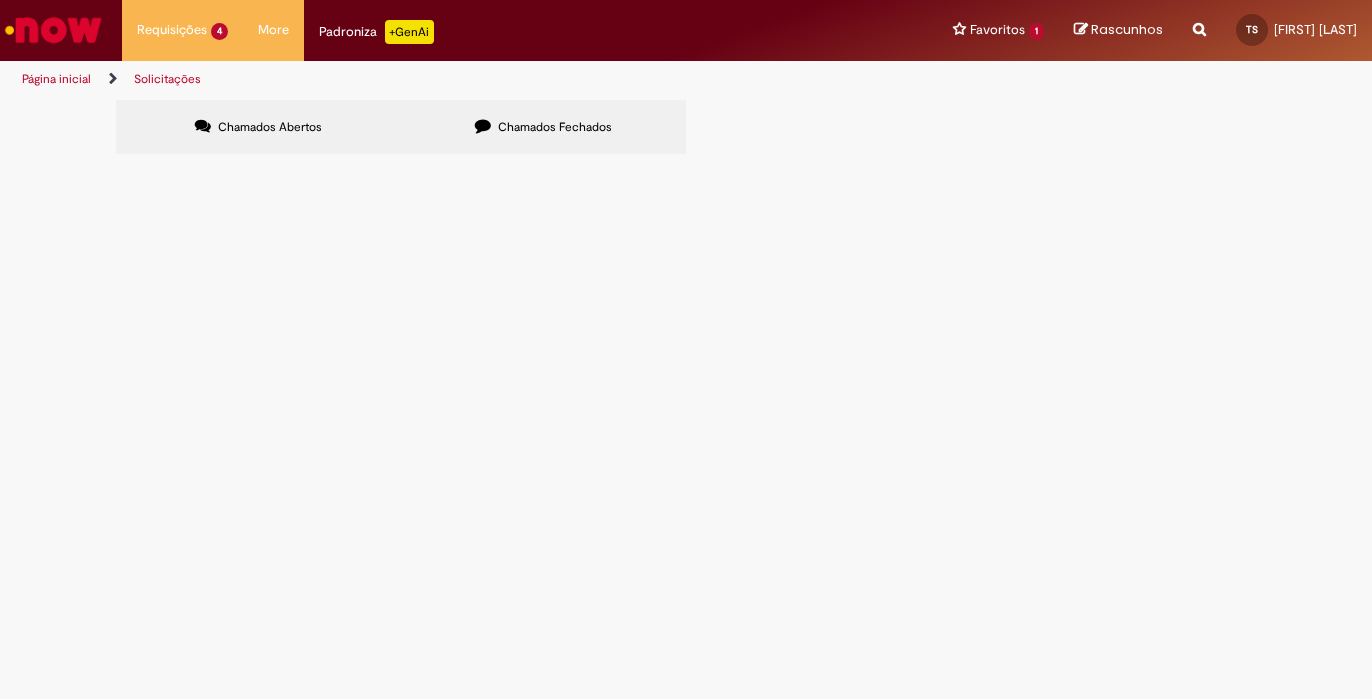 scroll, scrollTop: 0, scrollLeft: 0, axis: both 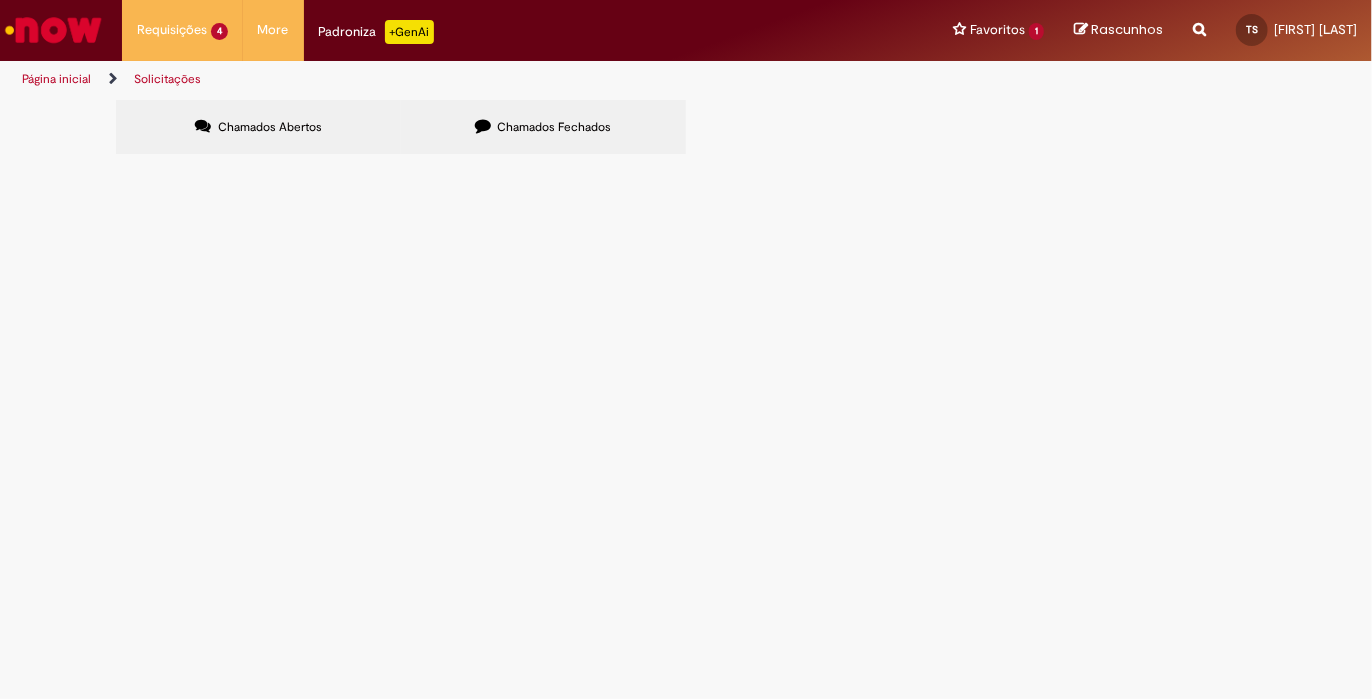 click on "Chamados Fechados" at bounding box center (555, 127) 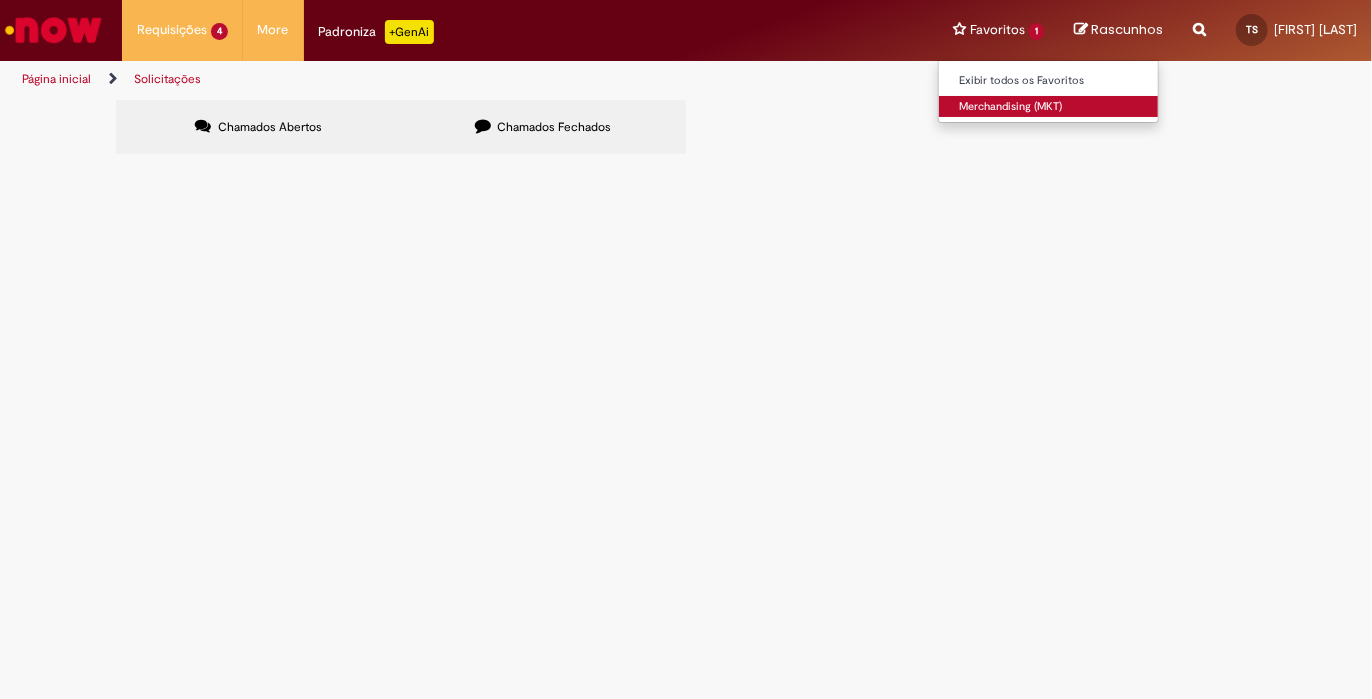 click on "Merchandising (MKT)" at bounding box center [1049, 107] 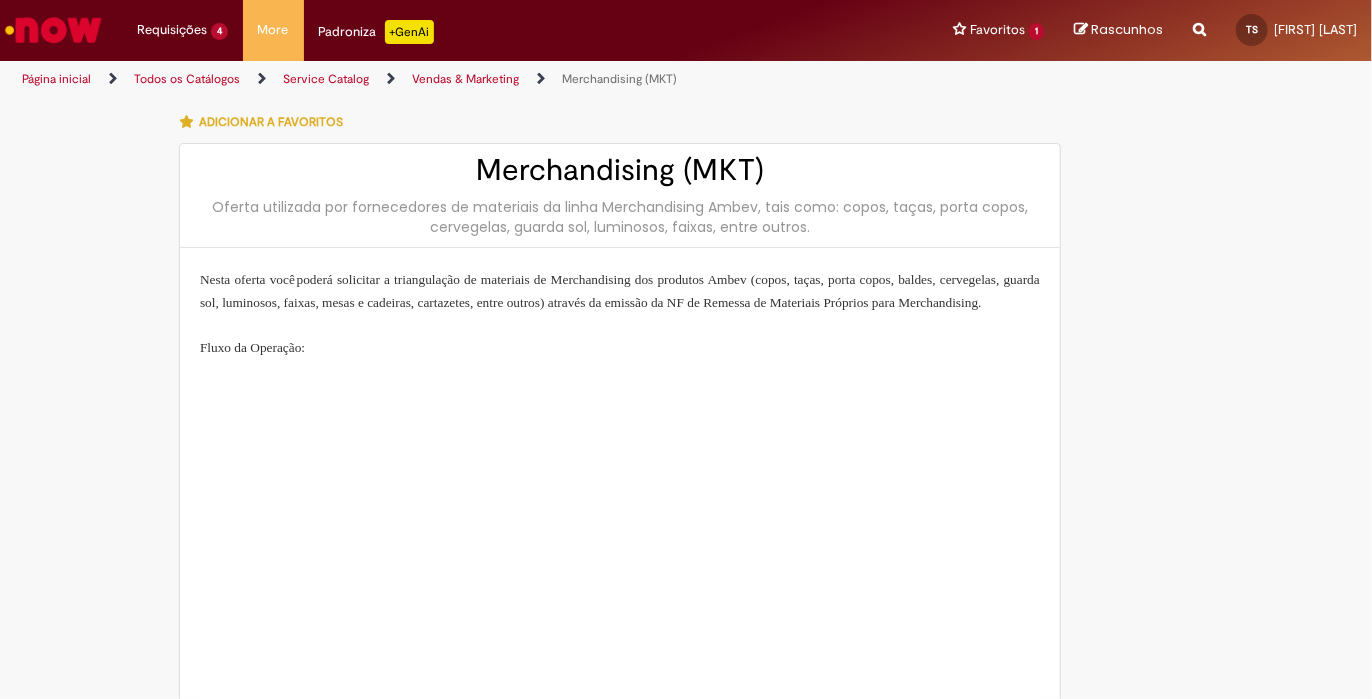 type on "**********" 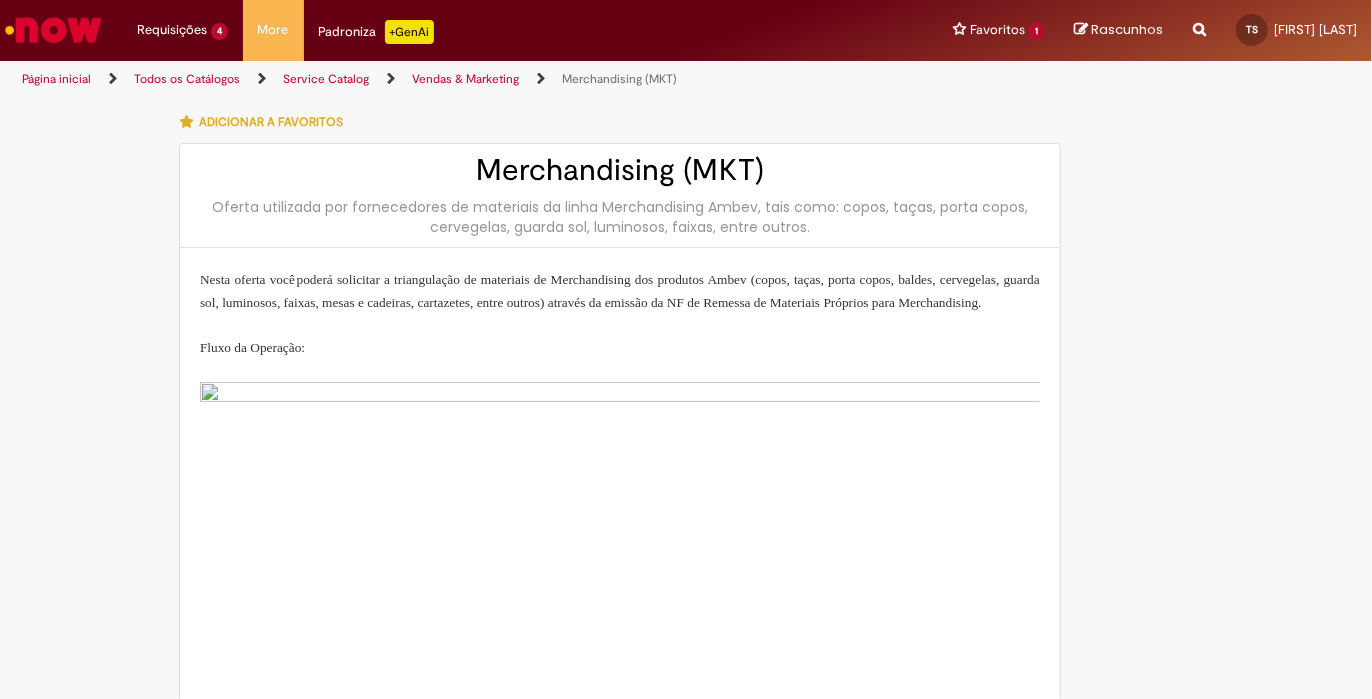 type on "**********" 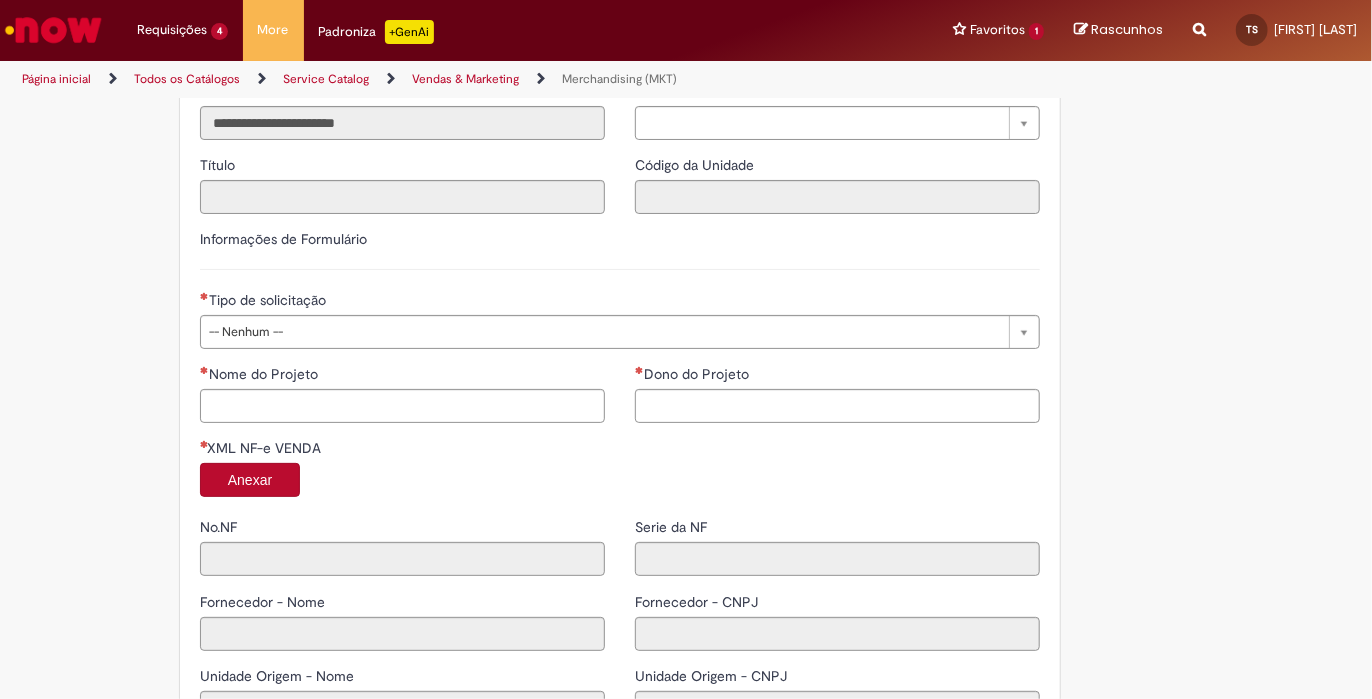 scroll, scrollTop: 1533, scrollLeft: 0, axis: vertical 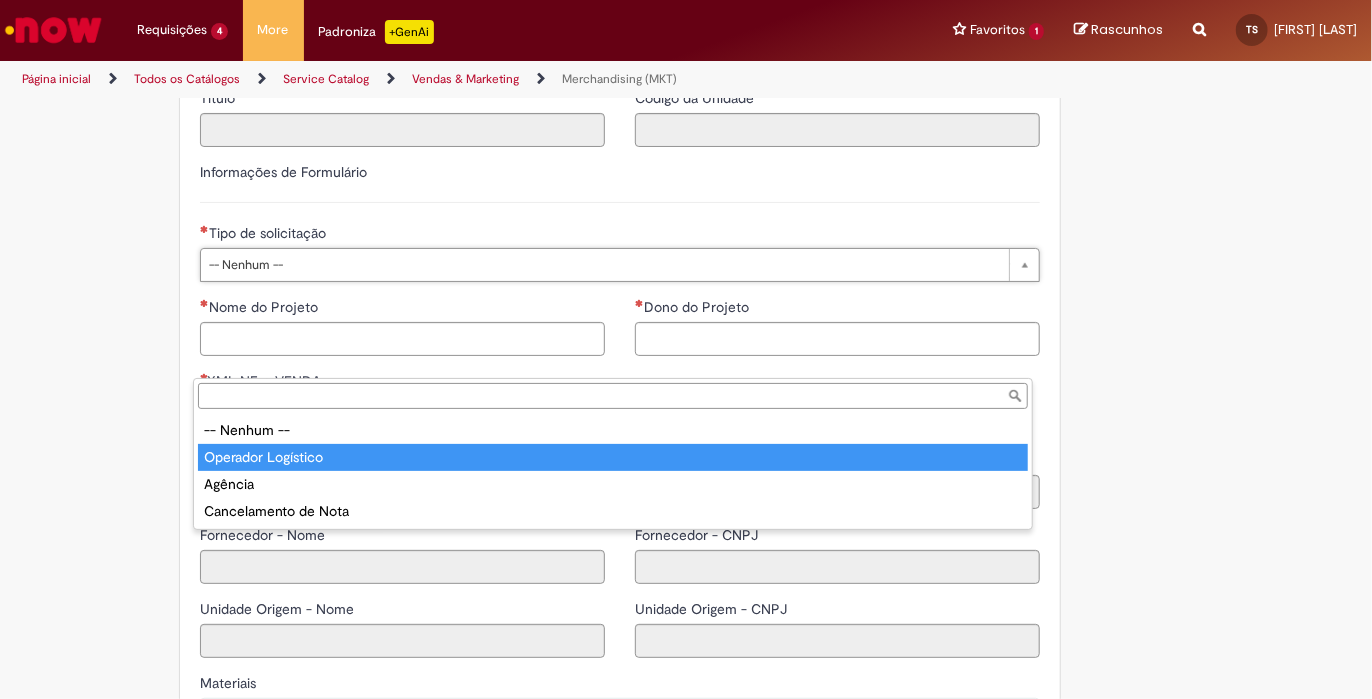 type on "**********" 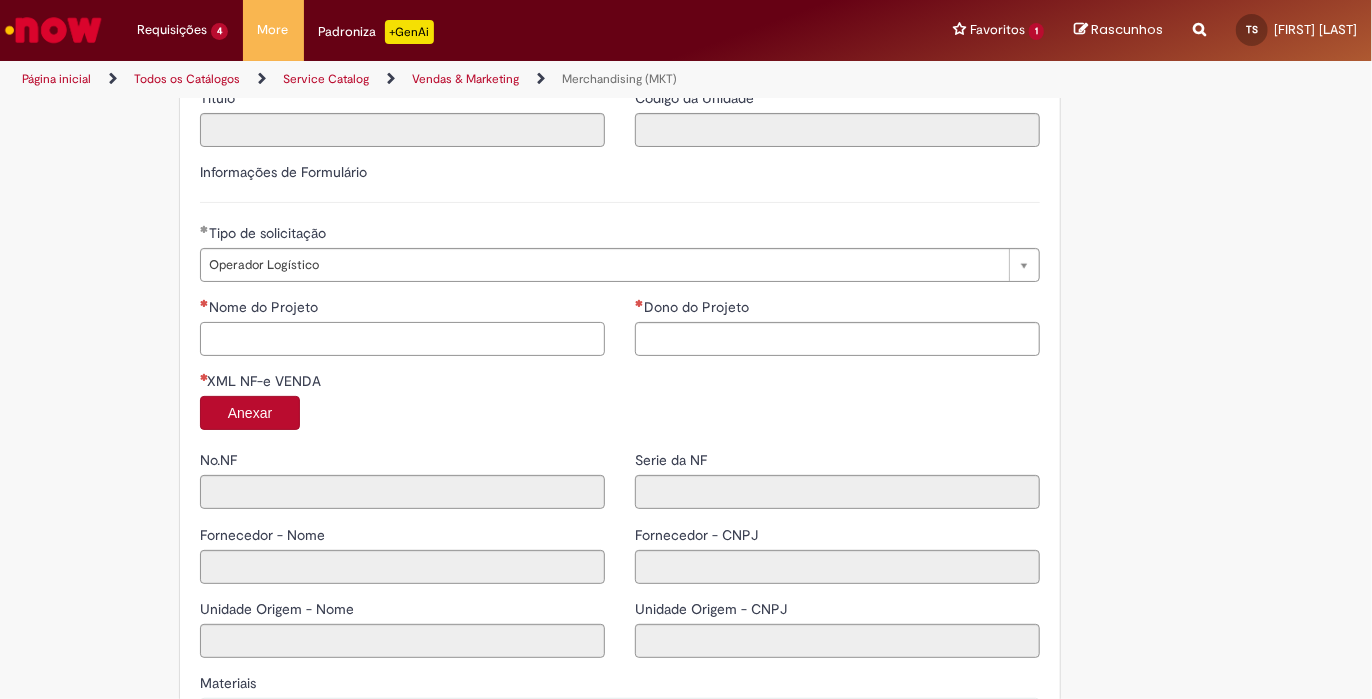 click on "Nome do Projeto" at bounding box center [402, 339] 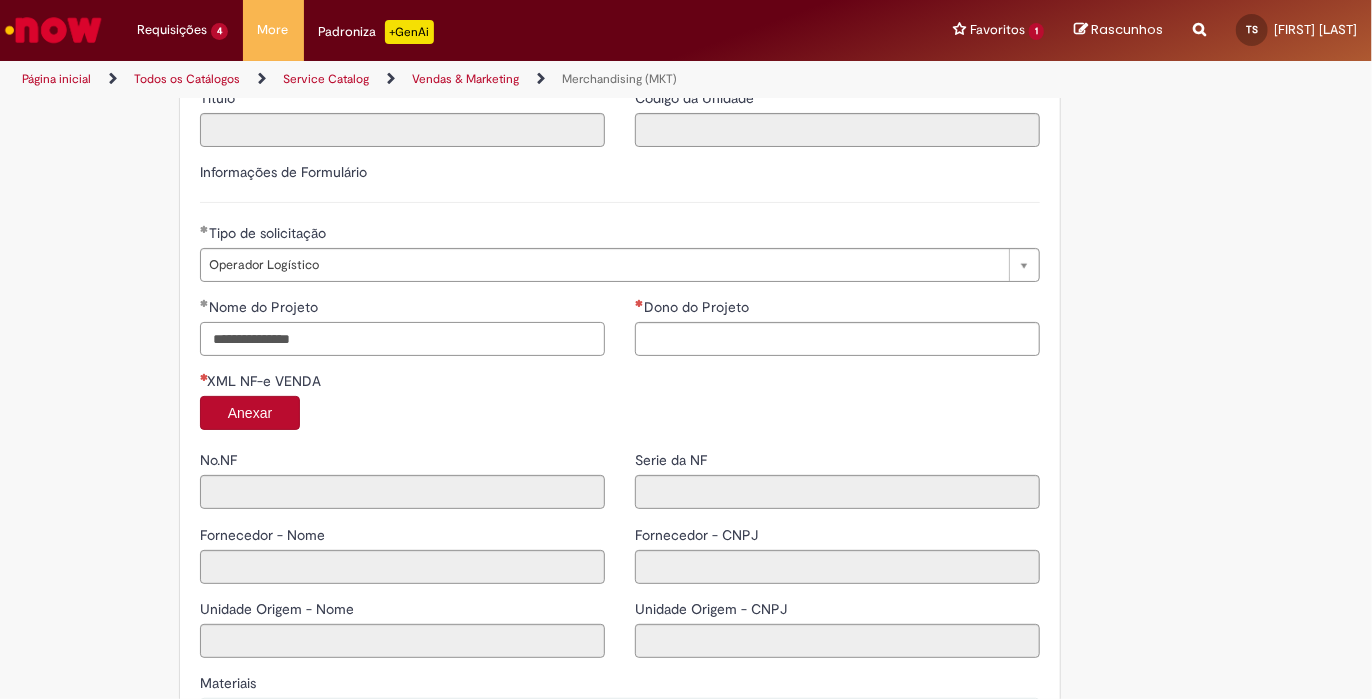 type on "**********" 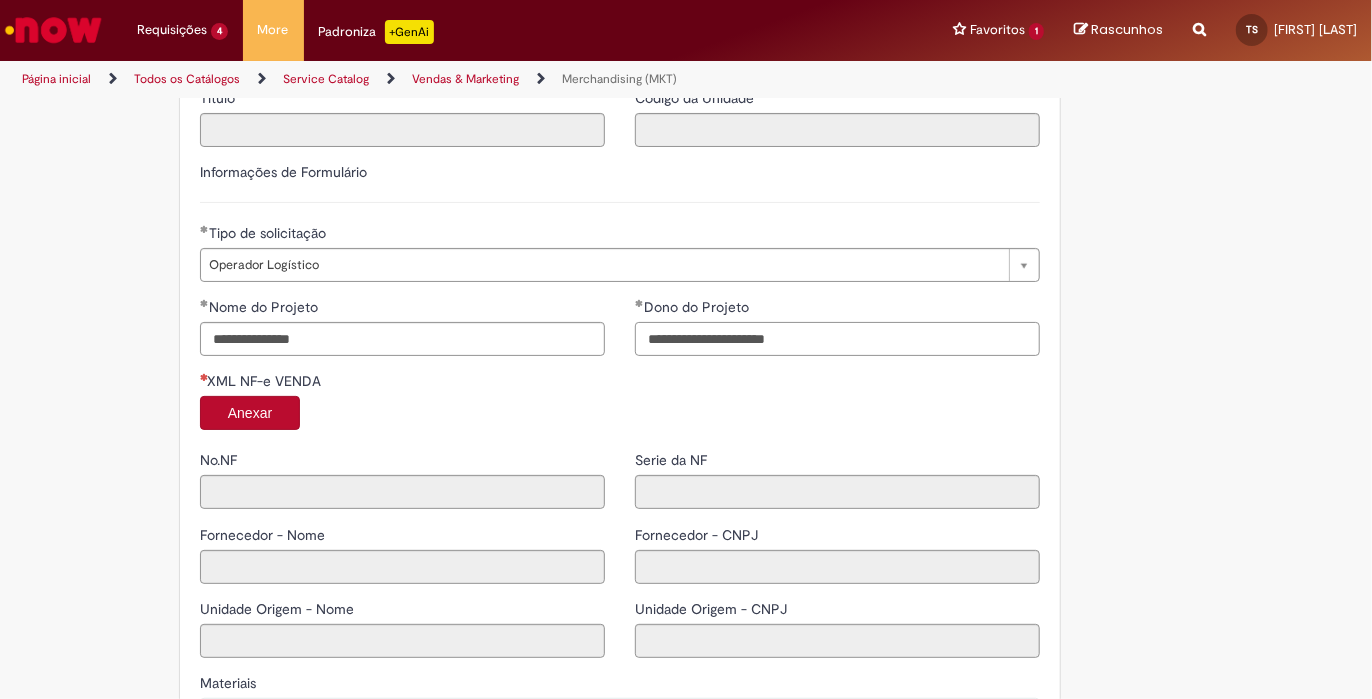 scroll, scrollTop: 1733, scrollLeft: 0, axis: vertical 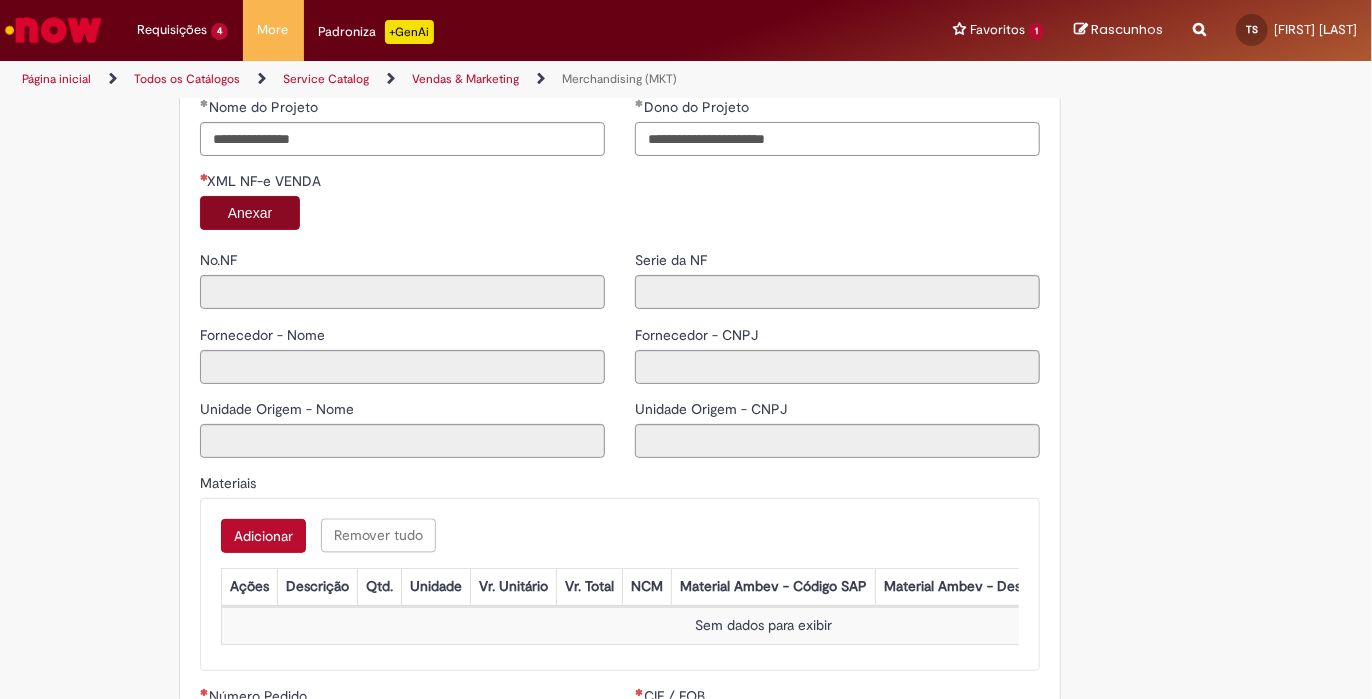 type on "**********" 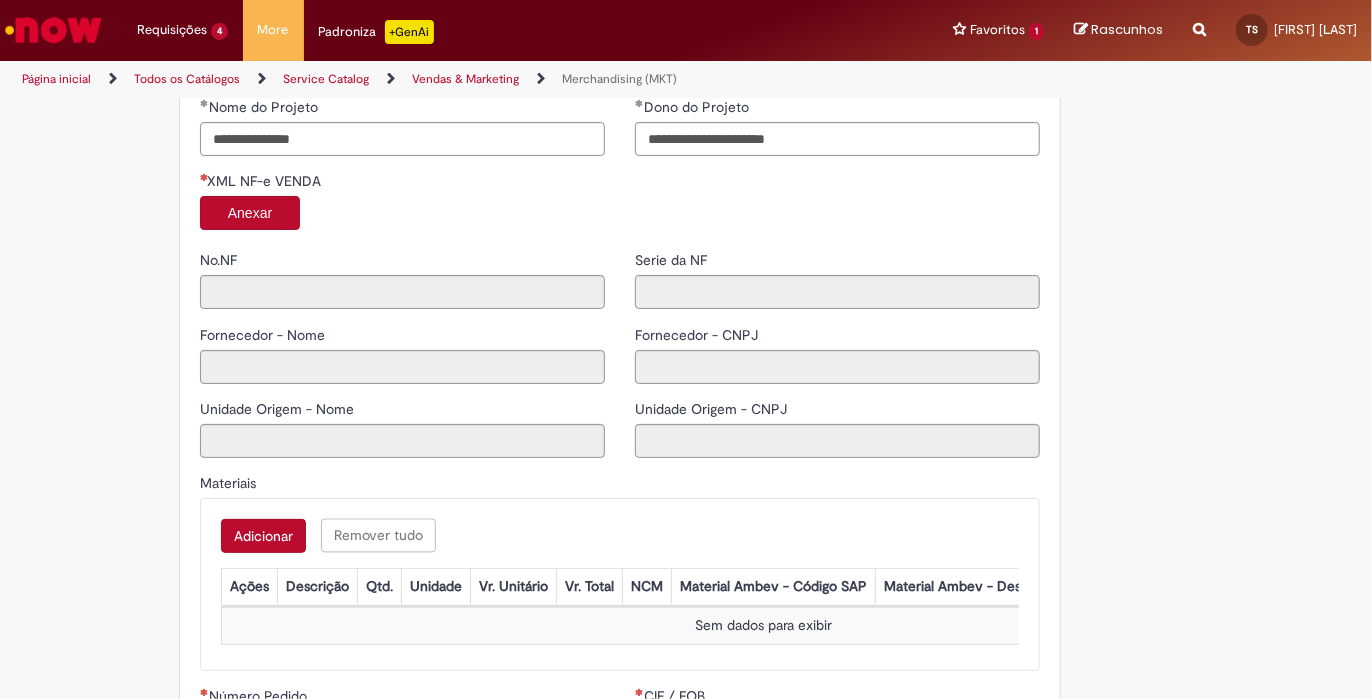 click on "Anexar" at bounding box center [250, 213] 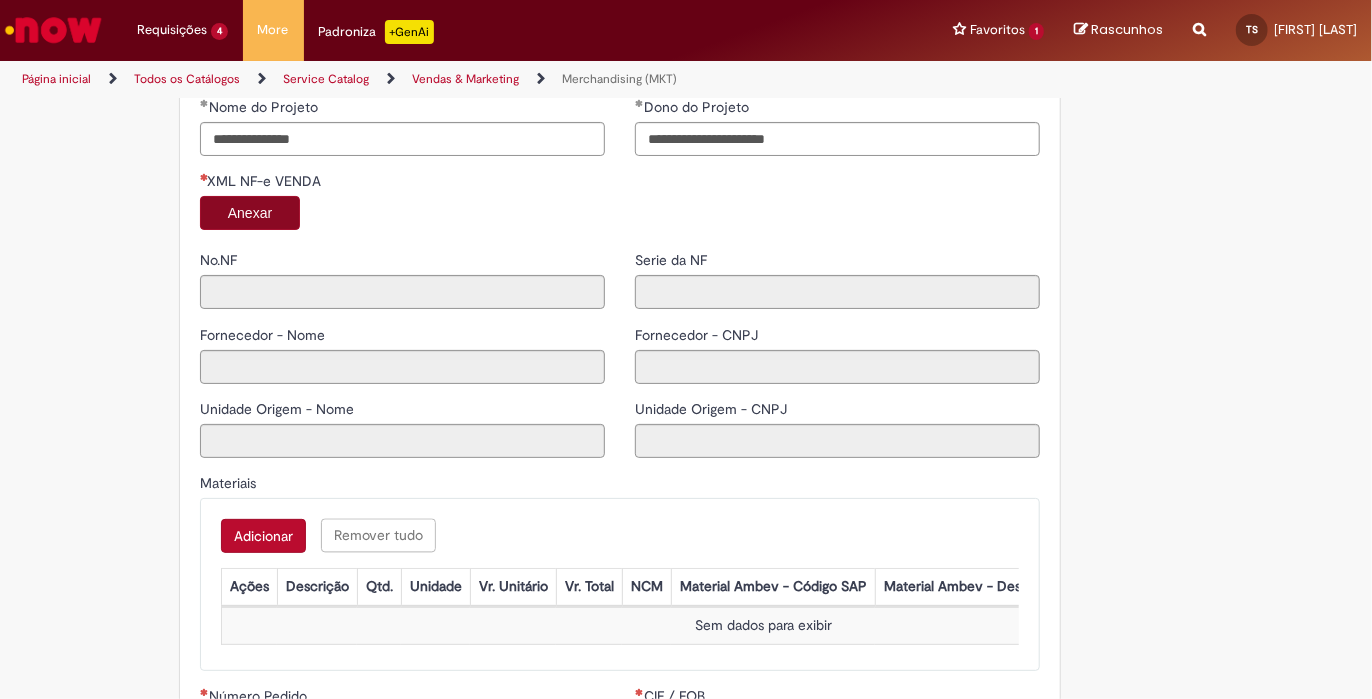 type on "*****" 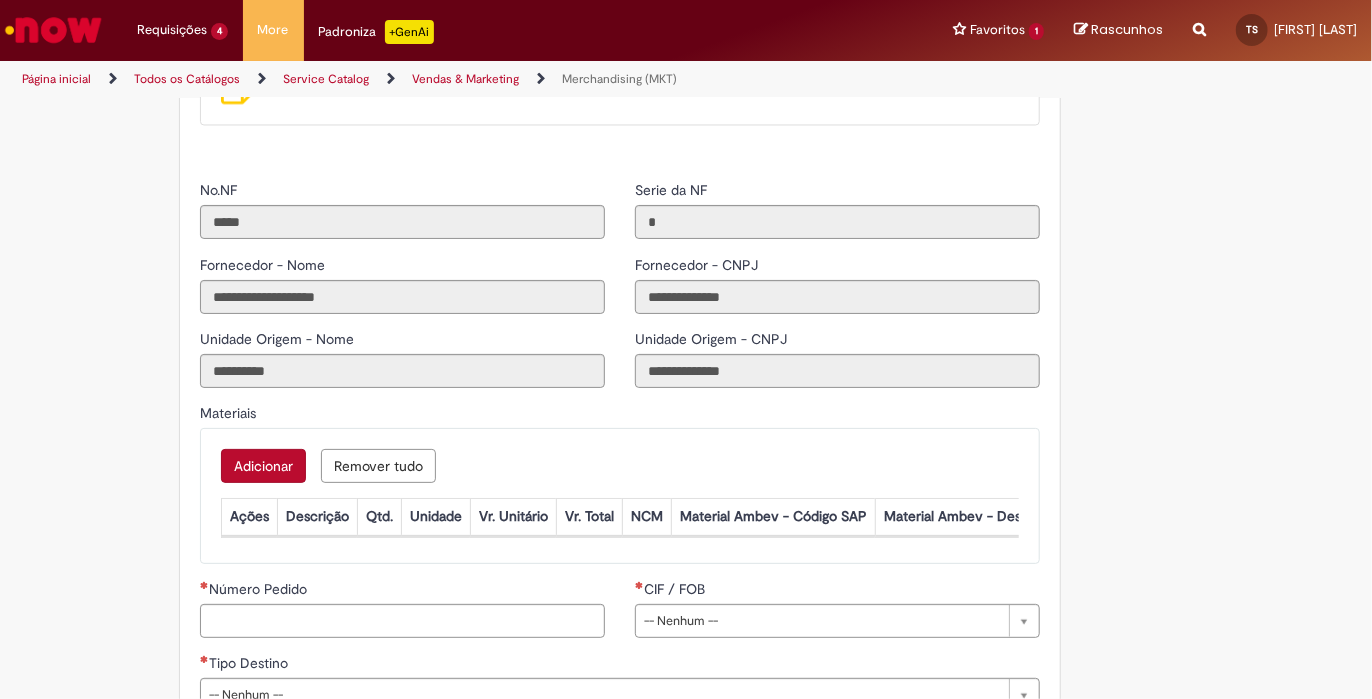 scroll, scrollTop: 1784, scrollLeft: 0, axis: vertical 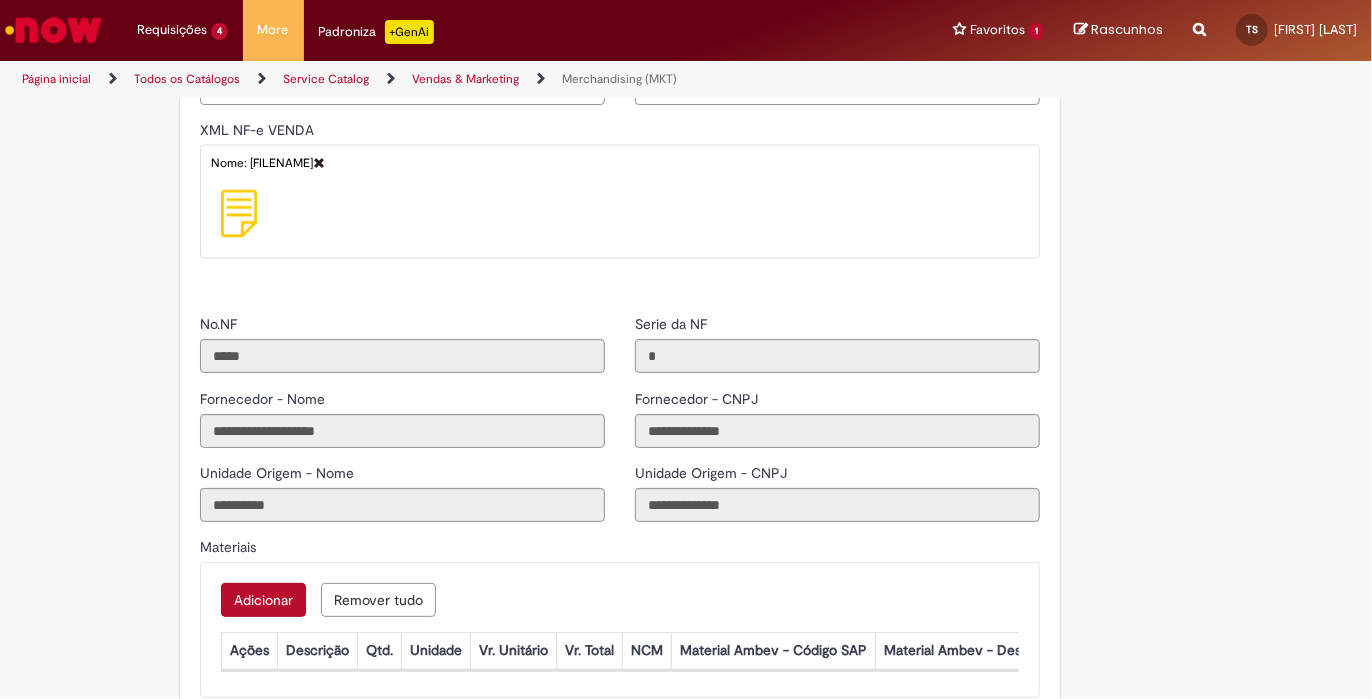 click at bounding box center [319, 163] 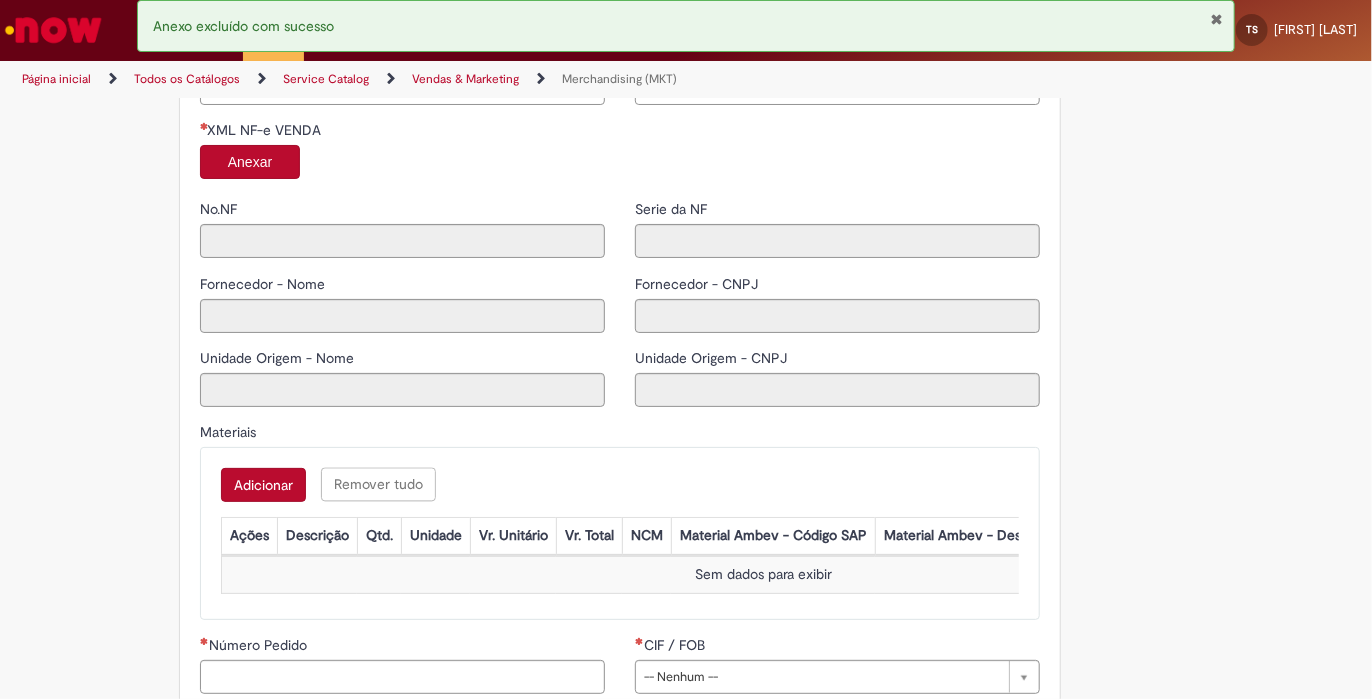 click on "Anexar" at bounding box center [250, 162] 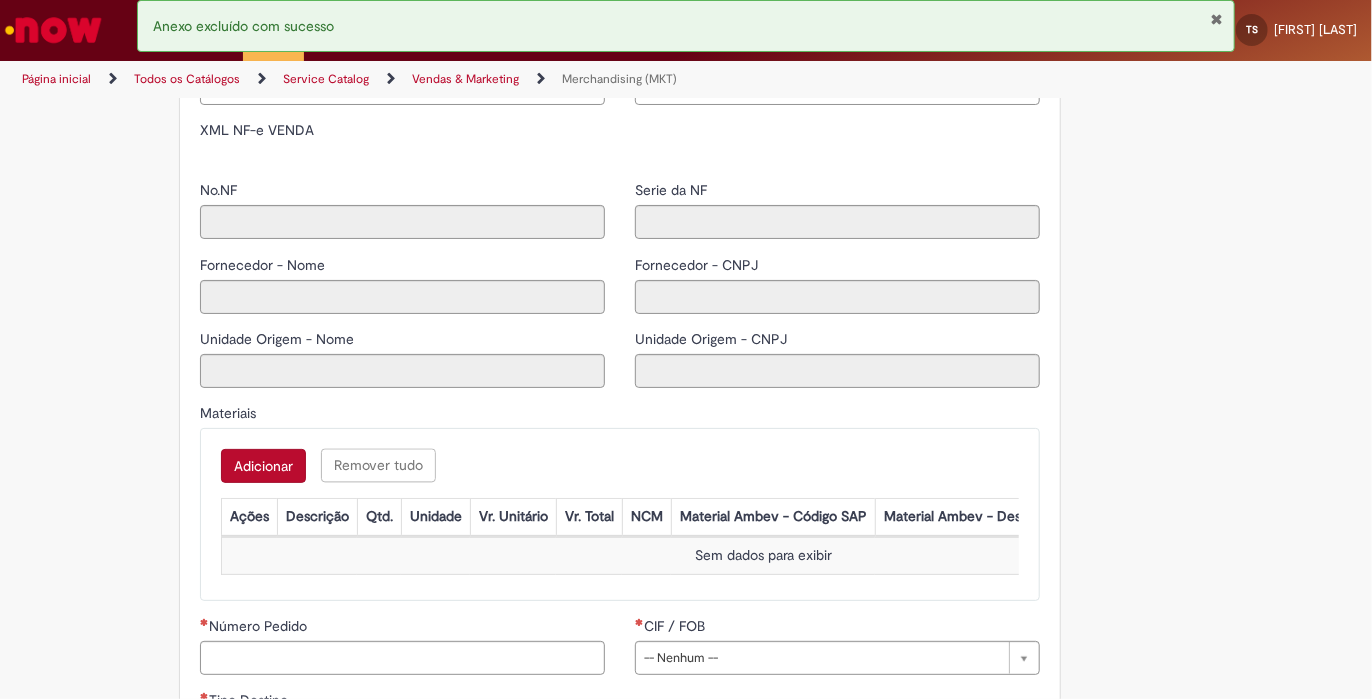 type on "*****" 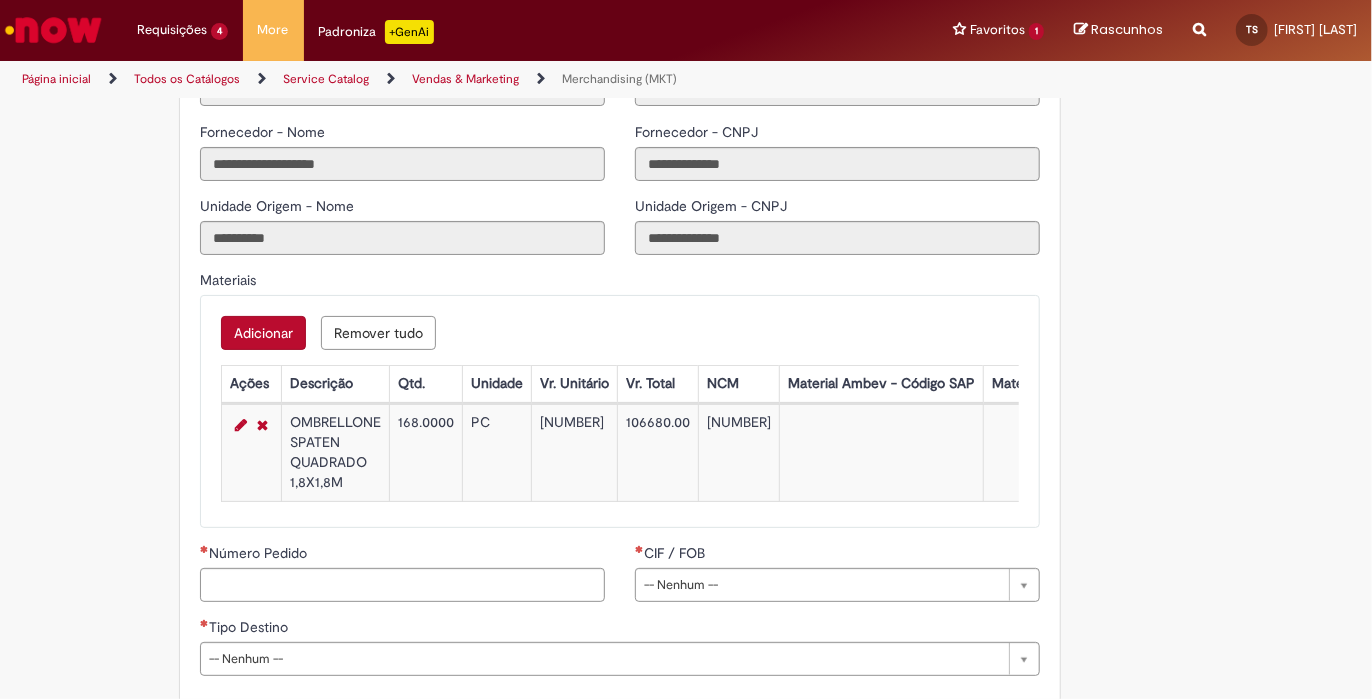 scroll, scrollTop: 2251, scrollLeft: 0, axis: vertical 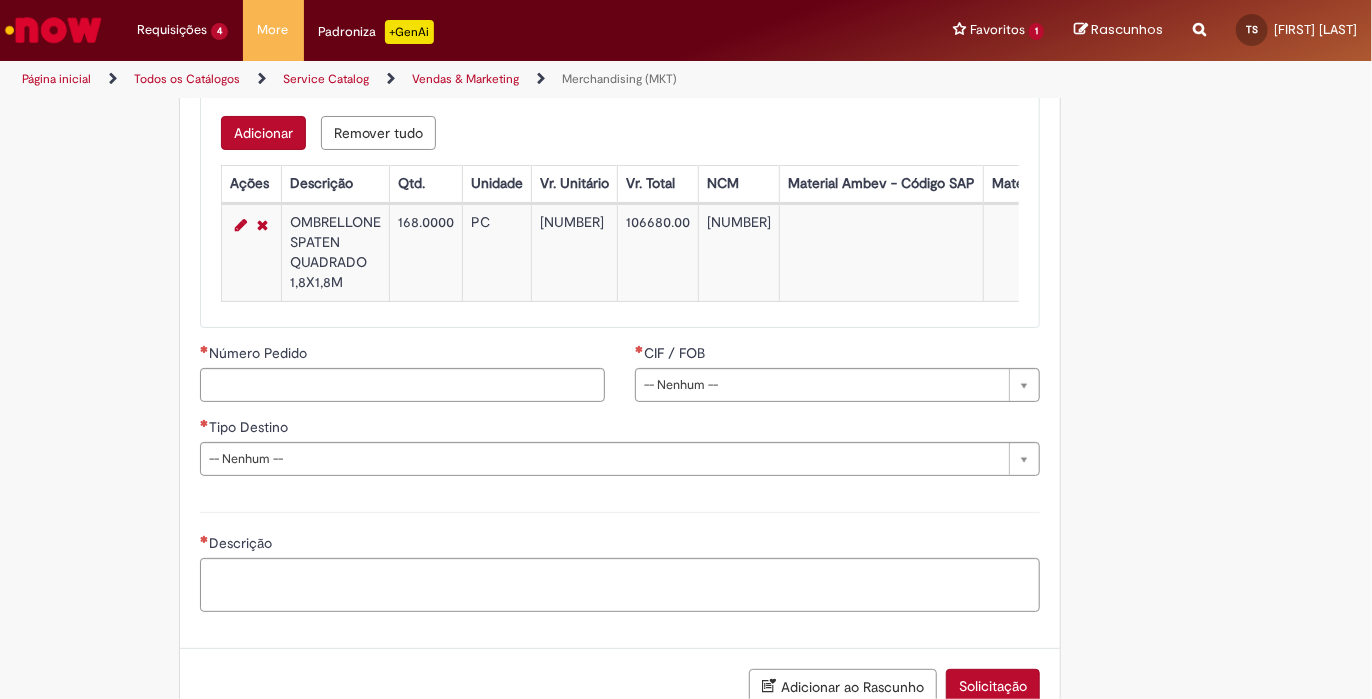 click at bounding box center [241, 225] 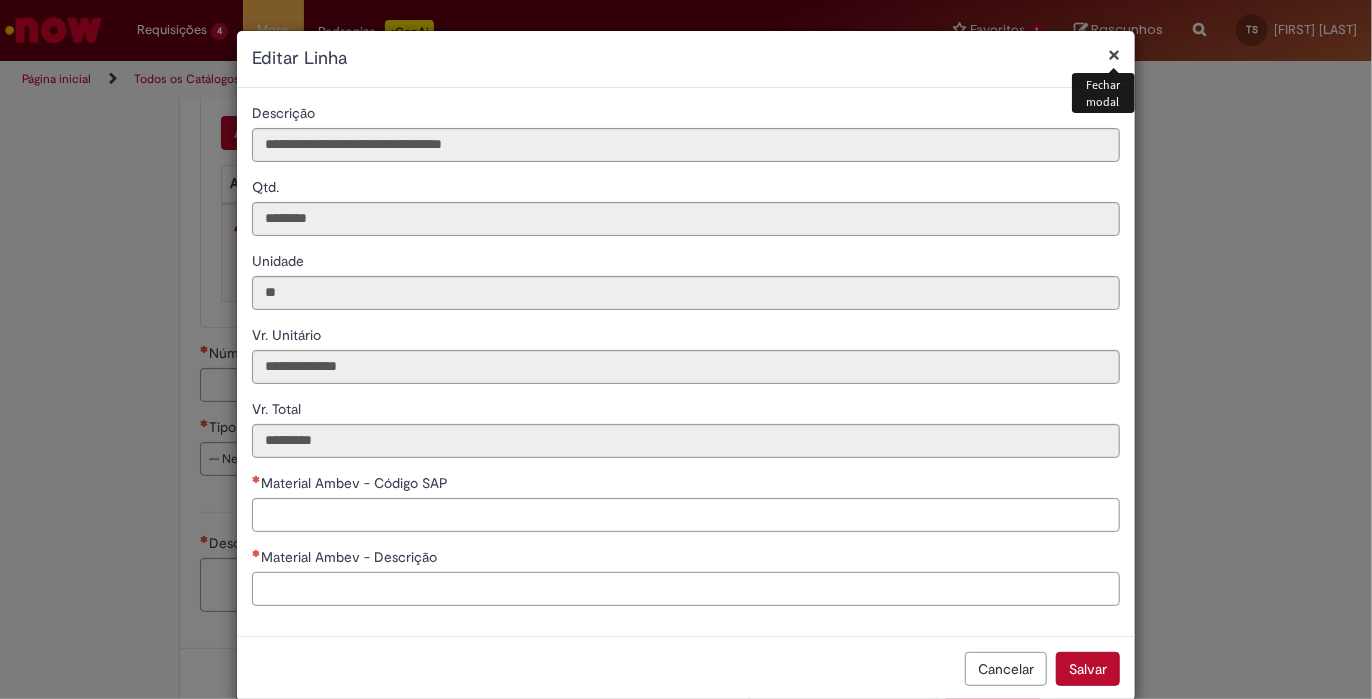 click on "Material Ambev - Descrição" at bounding box center [686, 589] 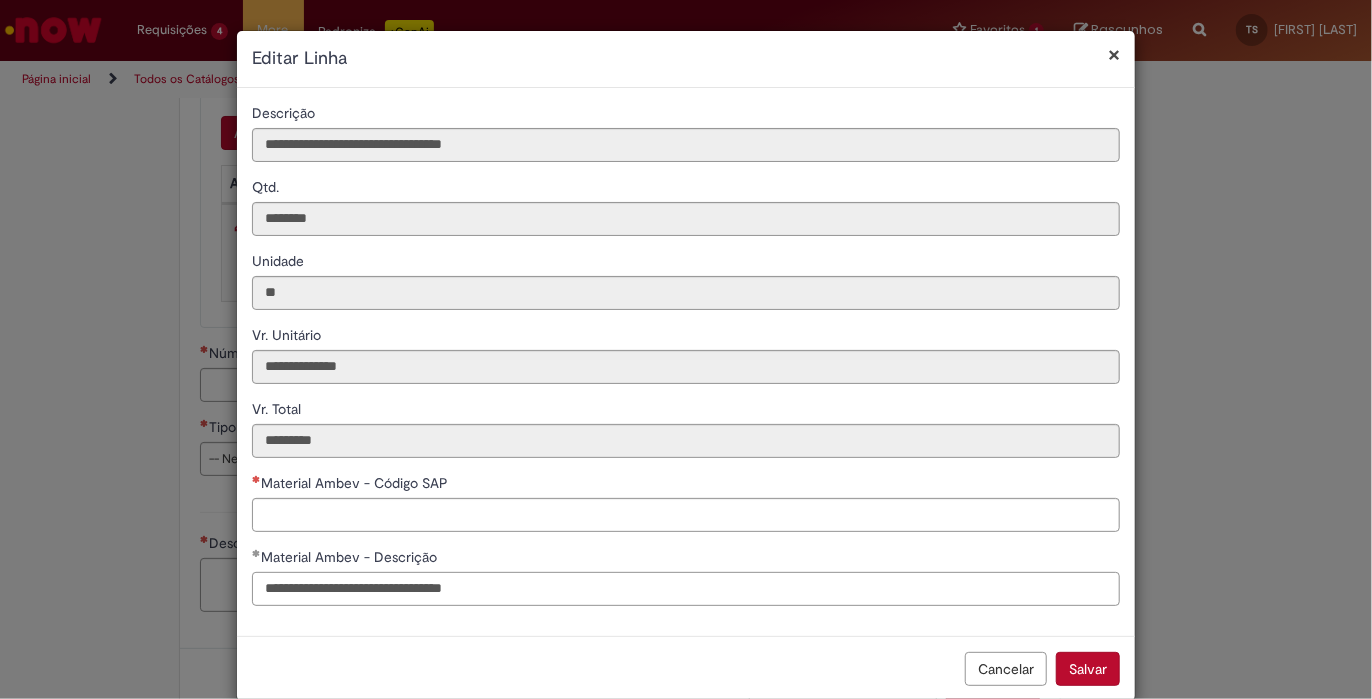 scroll, scrollTop: 32, scrollLeft: 0, axis: vertical 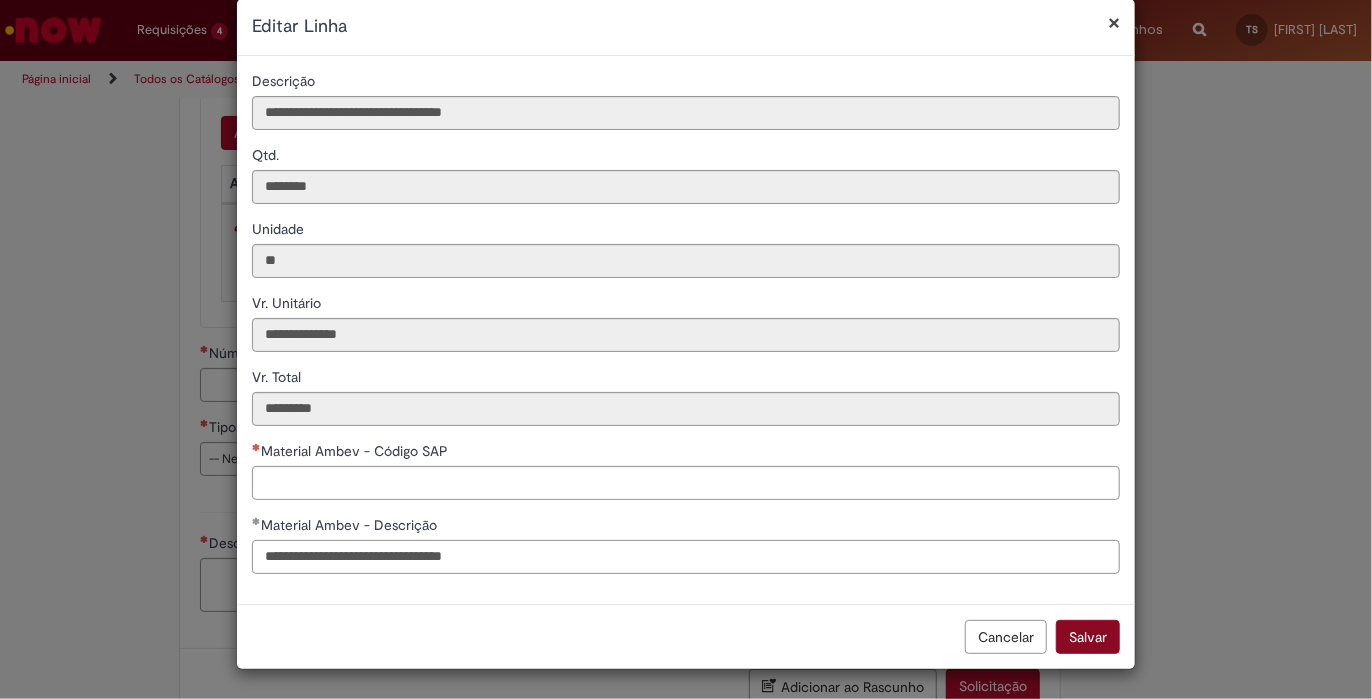 type on "**********" 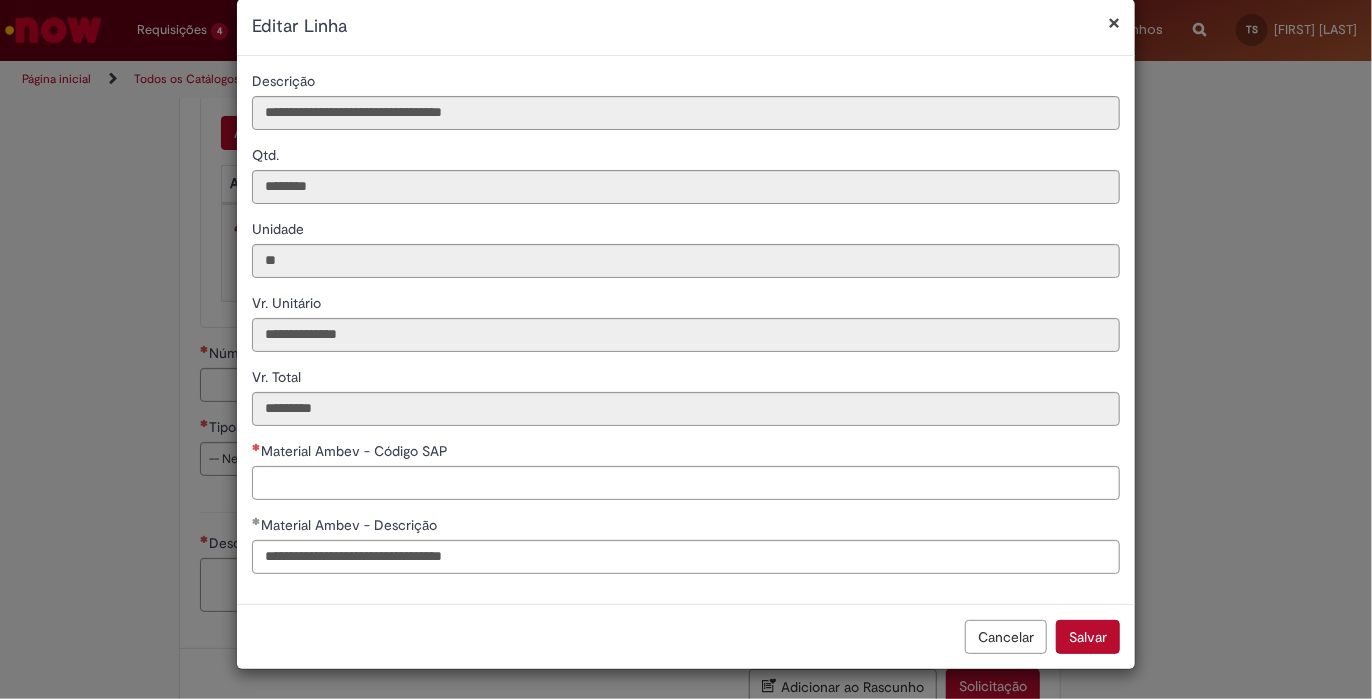 click on "Salvar" at bounding box center [1088, 637] 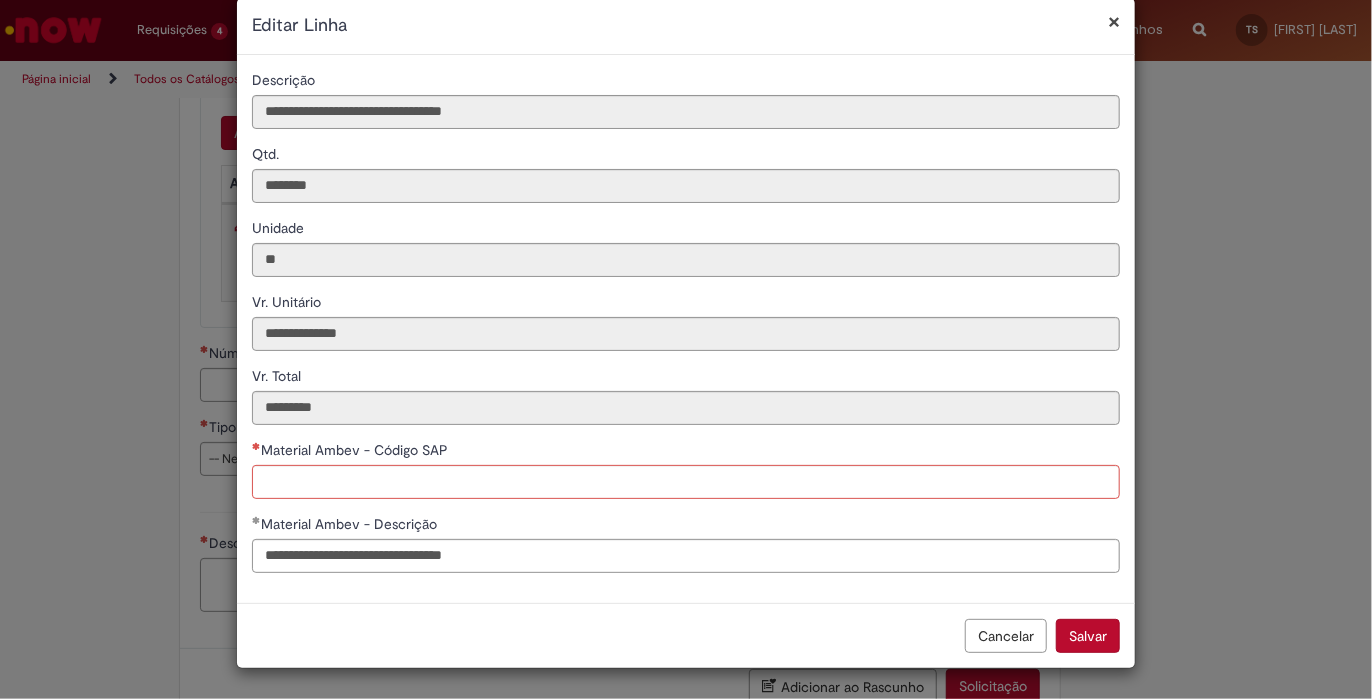 scroll, scrollTop: 31, scrollLeft: 0, axis: vertical 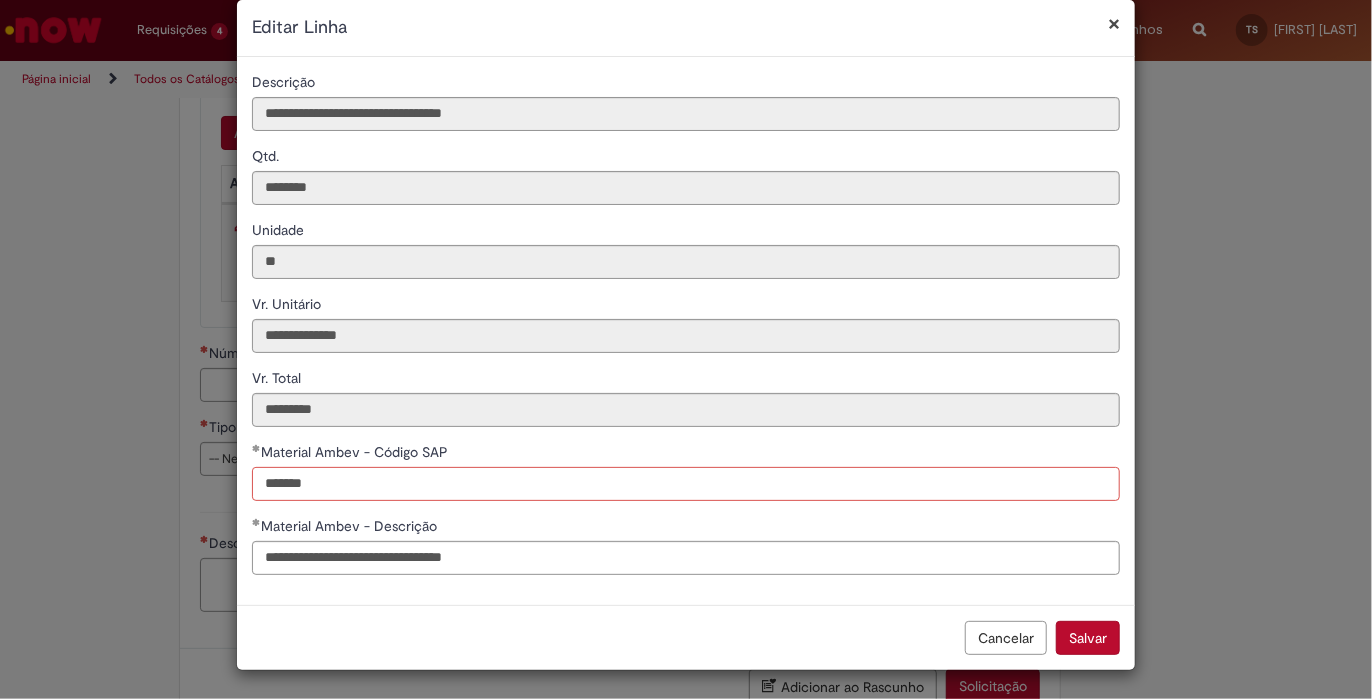 click on "*******" at bounding box center (686, 484) 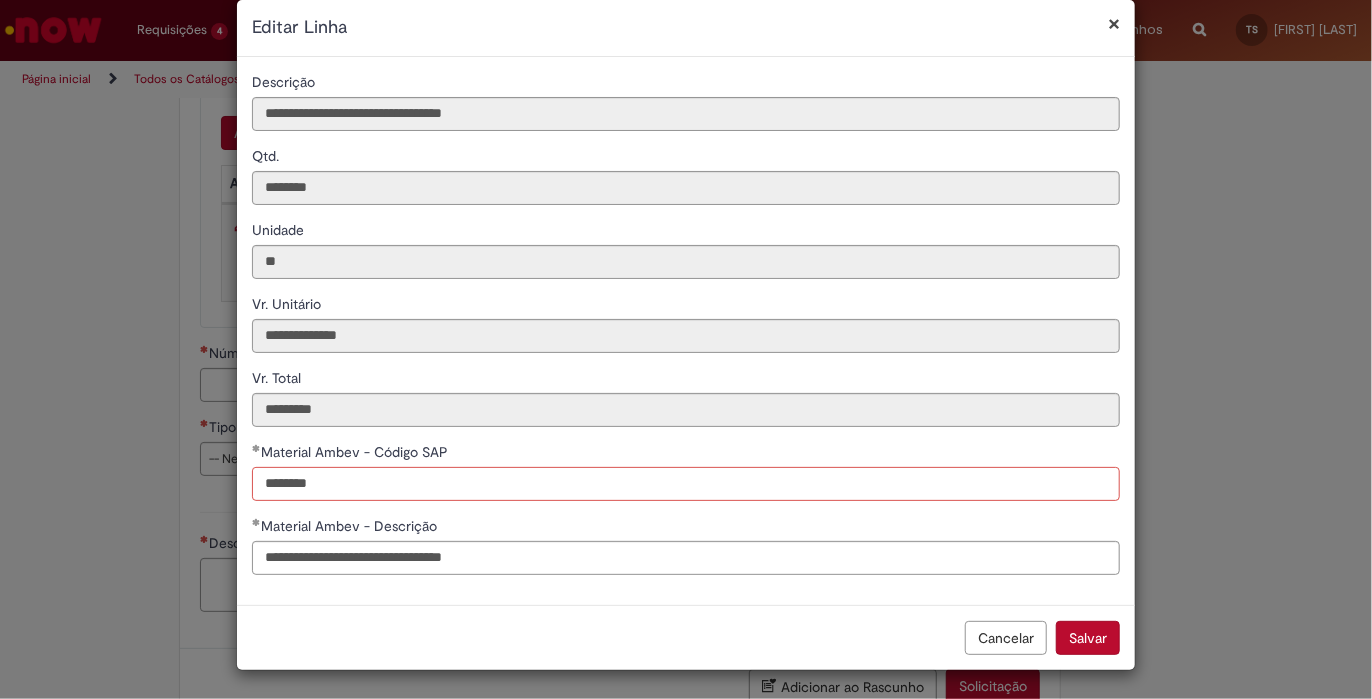 type on "********" 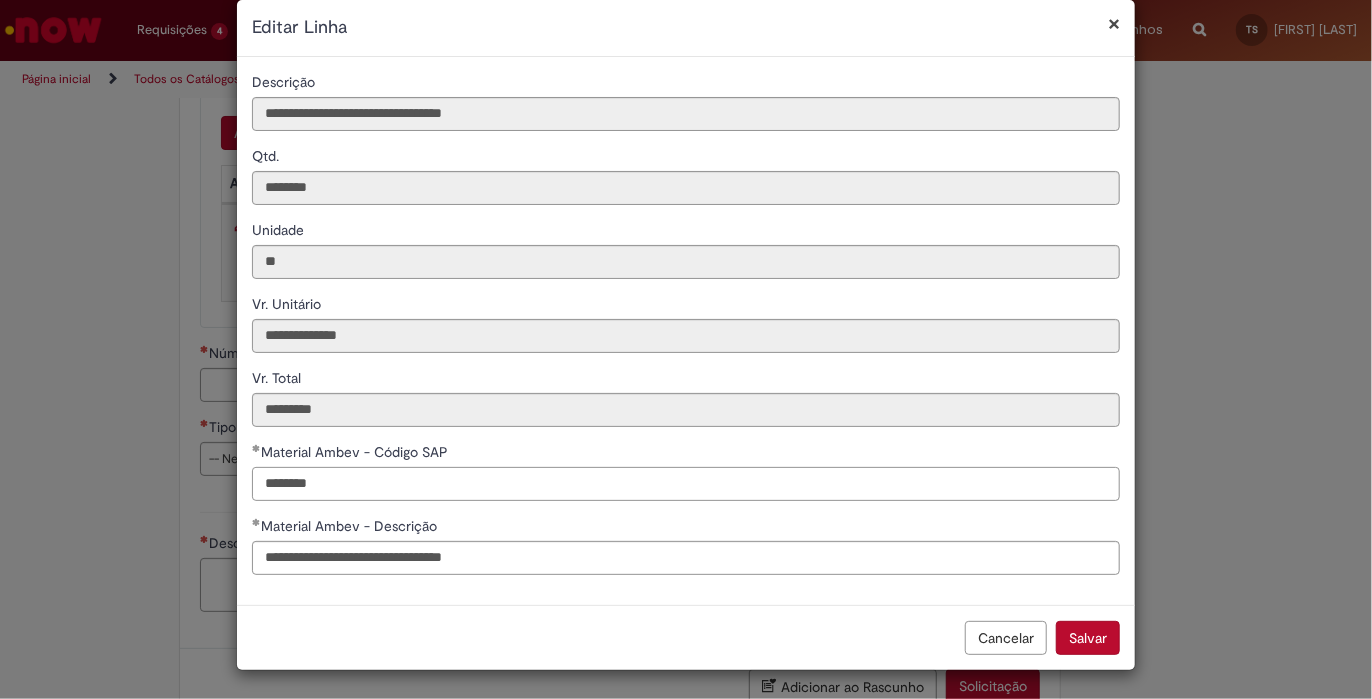 scroll, scrollTop: 32, scrollLeft: 0, axis: vertical 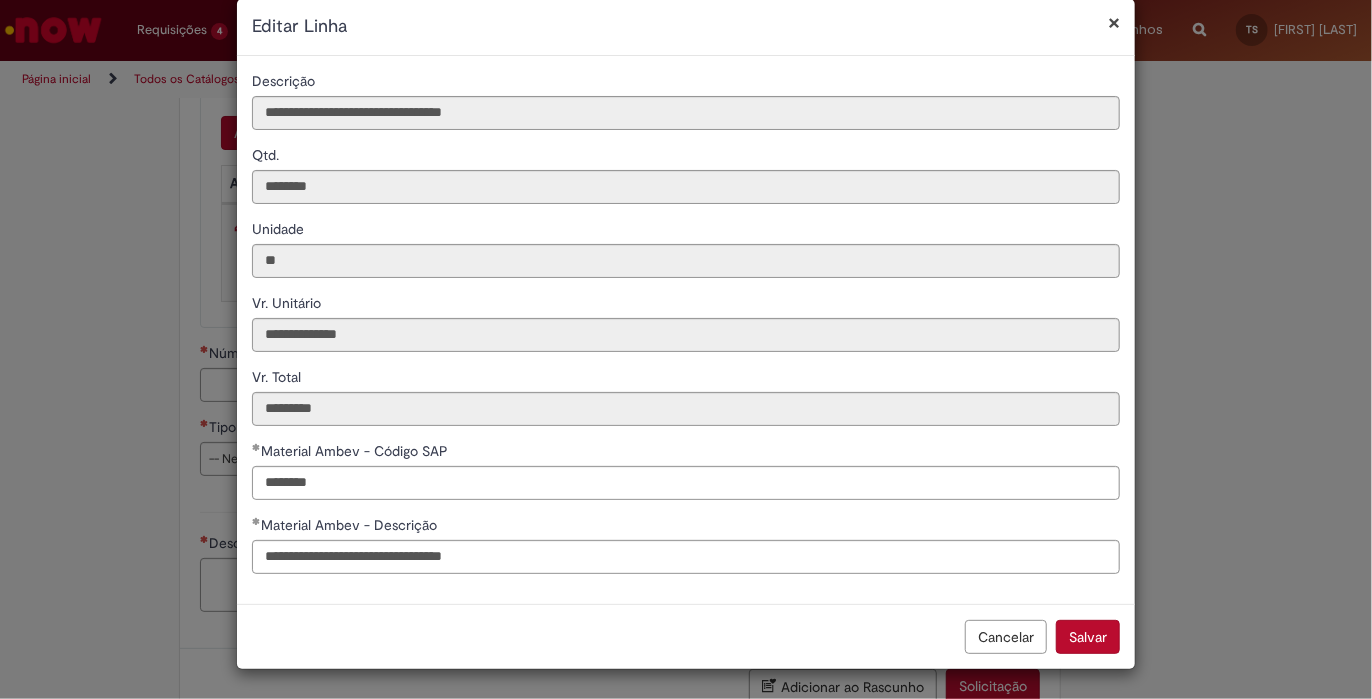 click on "Salvar" at bounding box center [1088, 637] 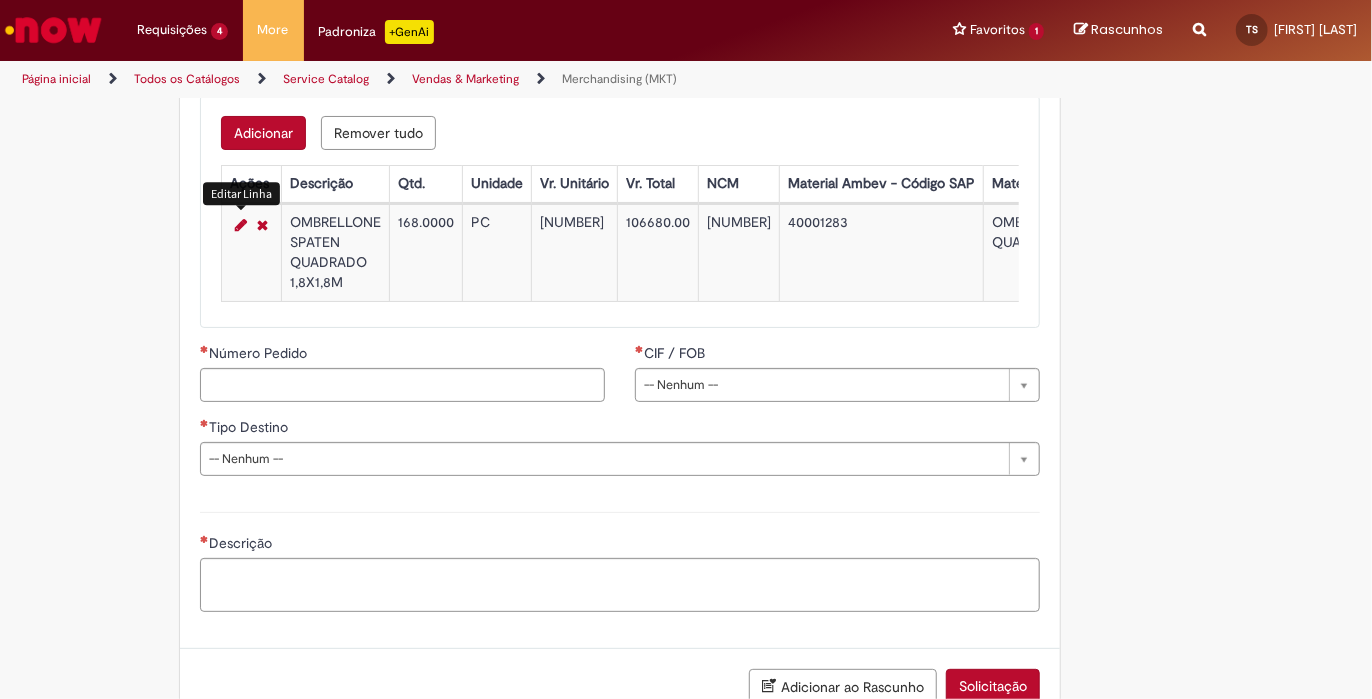 scroll, scrollTop: 2414, scrollLeft: 0, axis: vertical 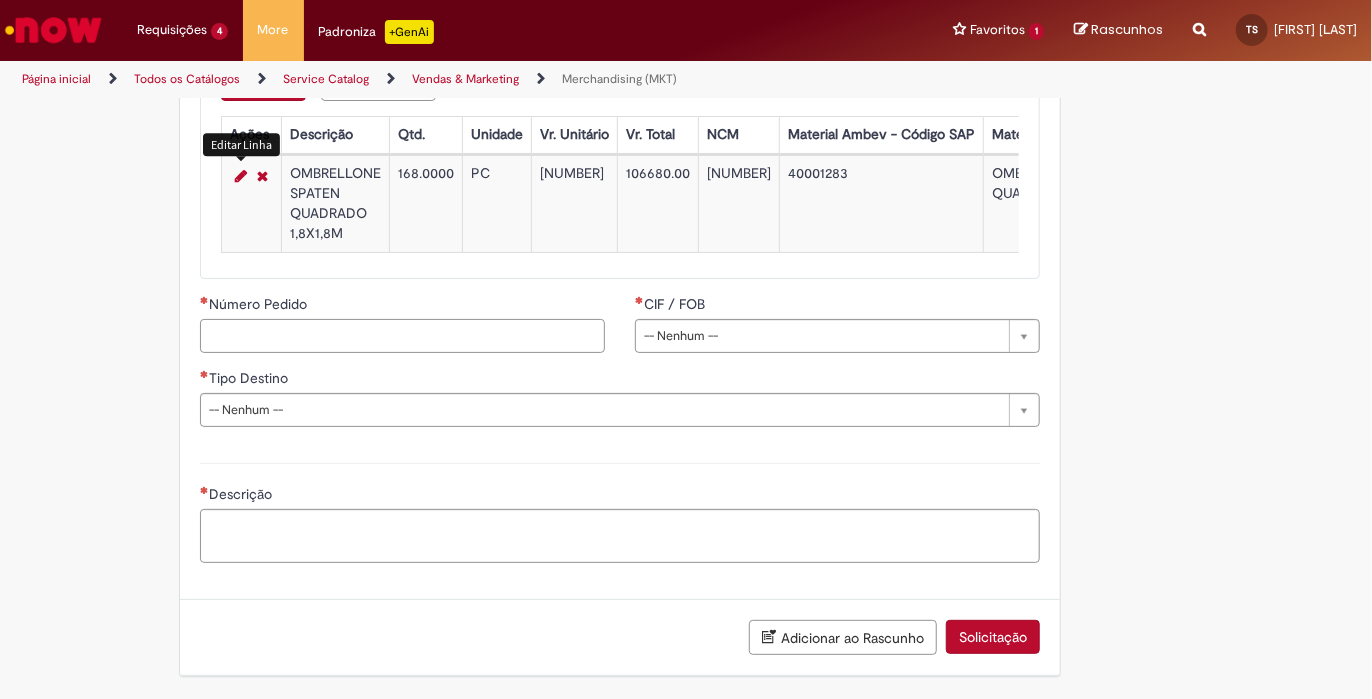click on "Número Pedido" at bounding box center [402, 336] 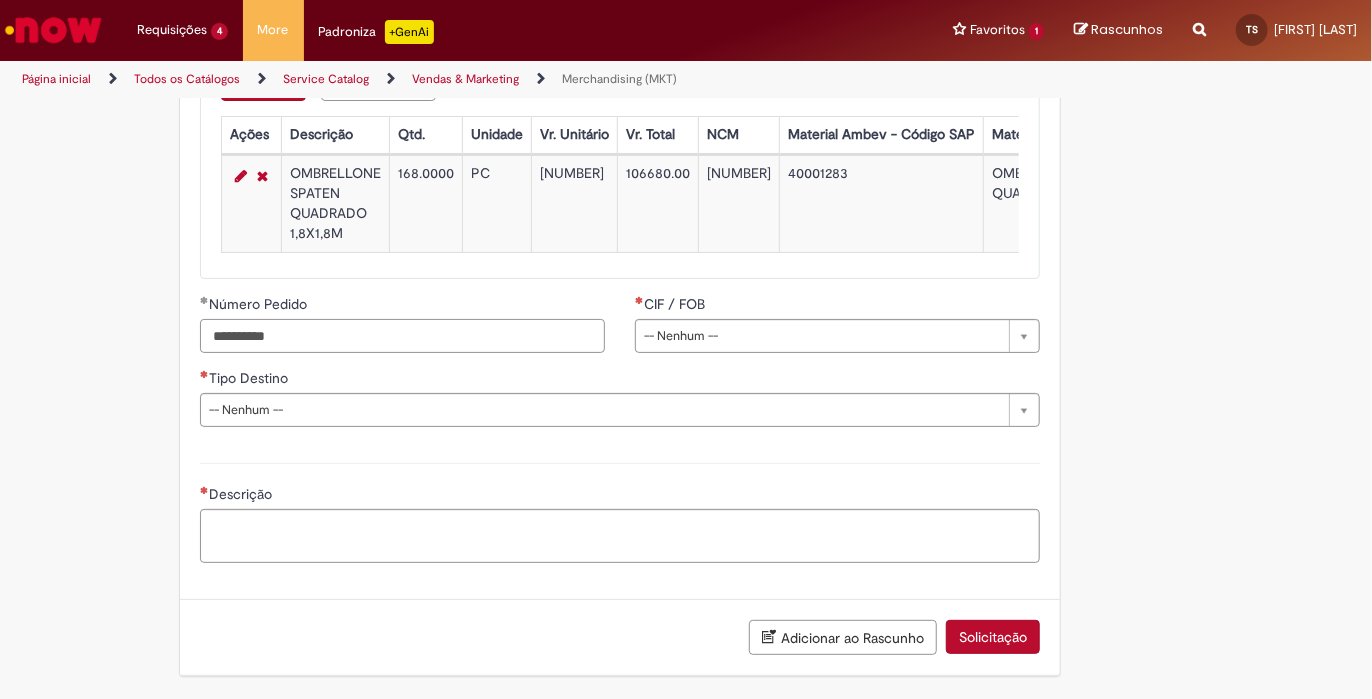 type on "**********" 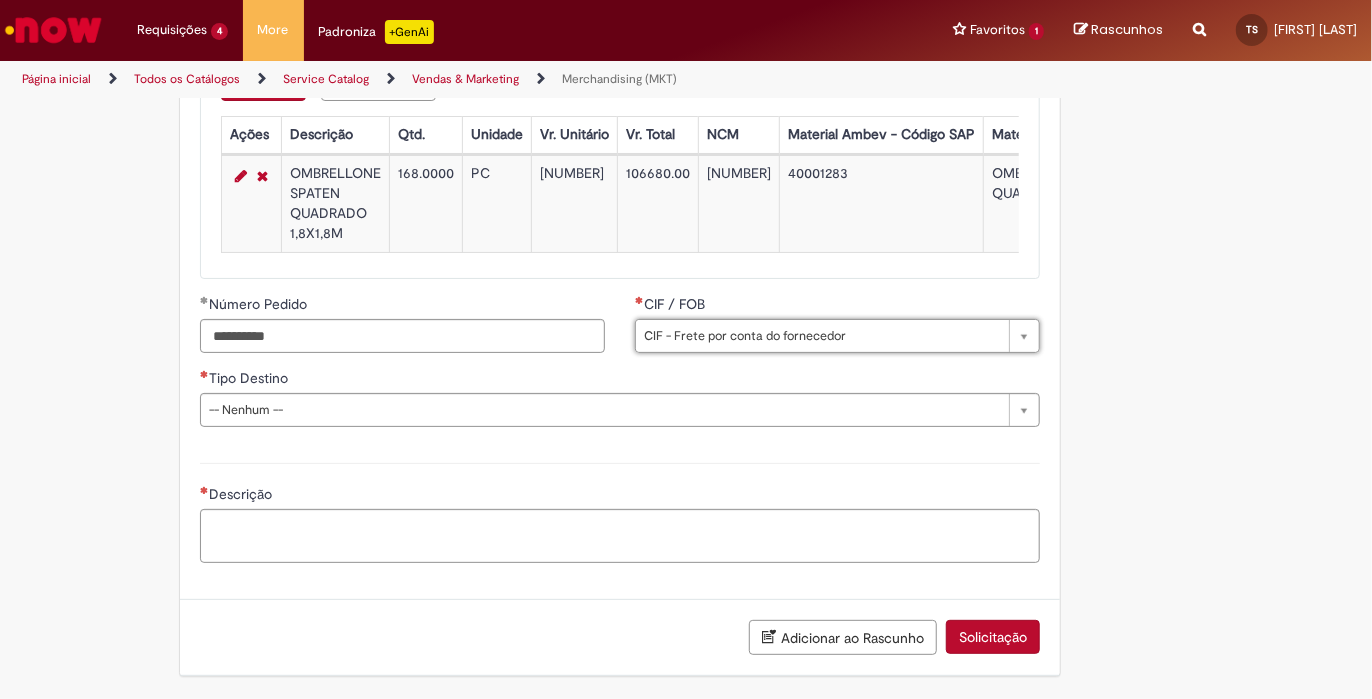 type on "**********" 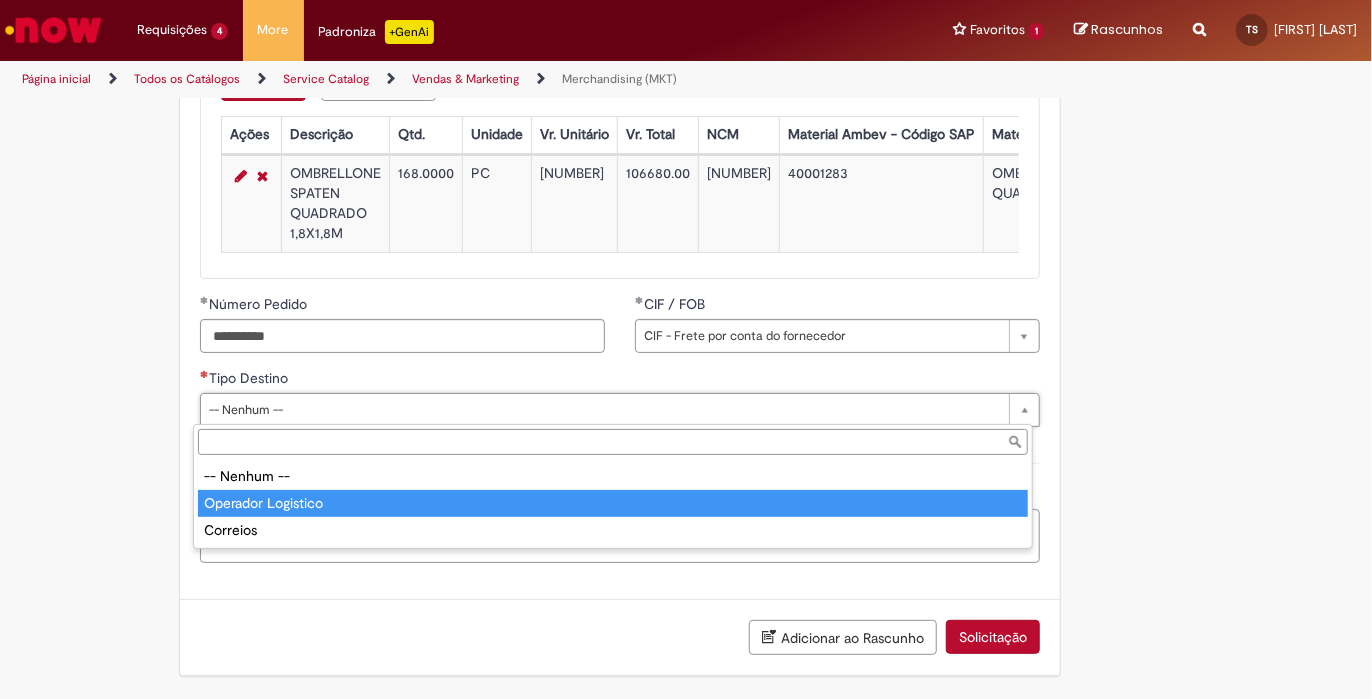 type on "**********" 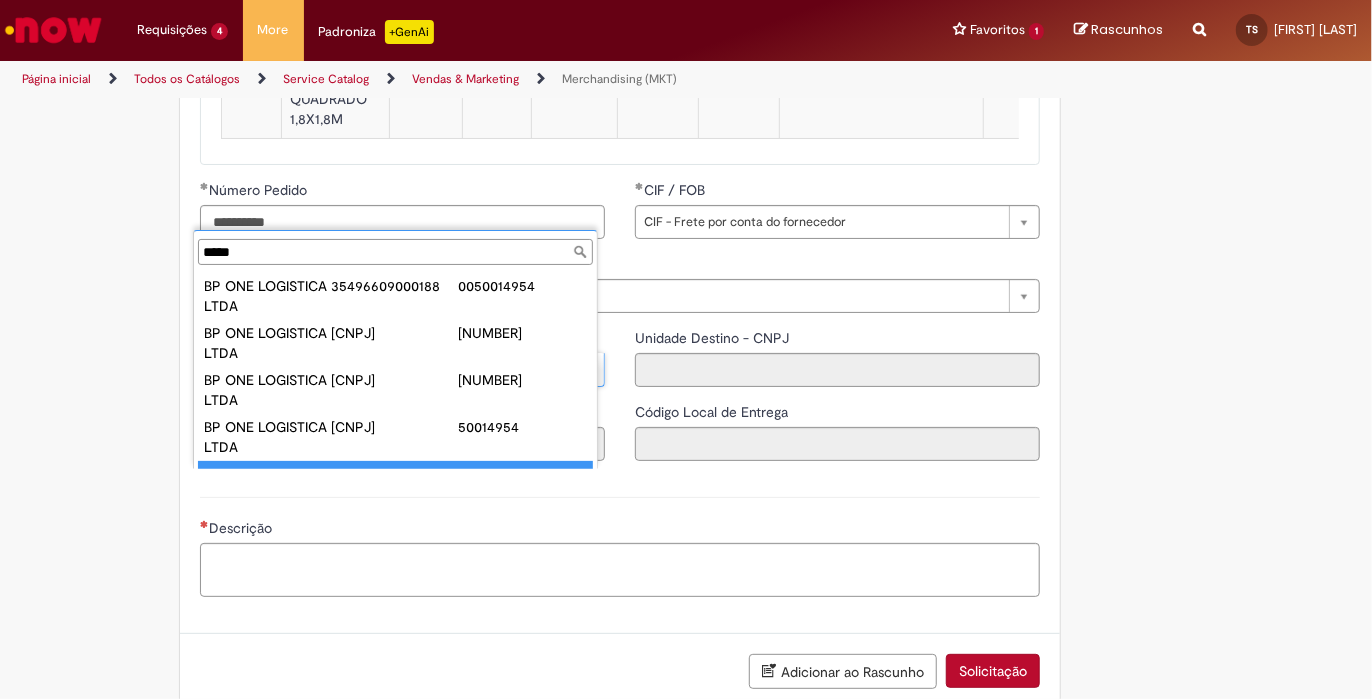 scroll, scrollTop: 55, scrollLeft: 0, axis: vertical 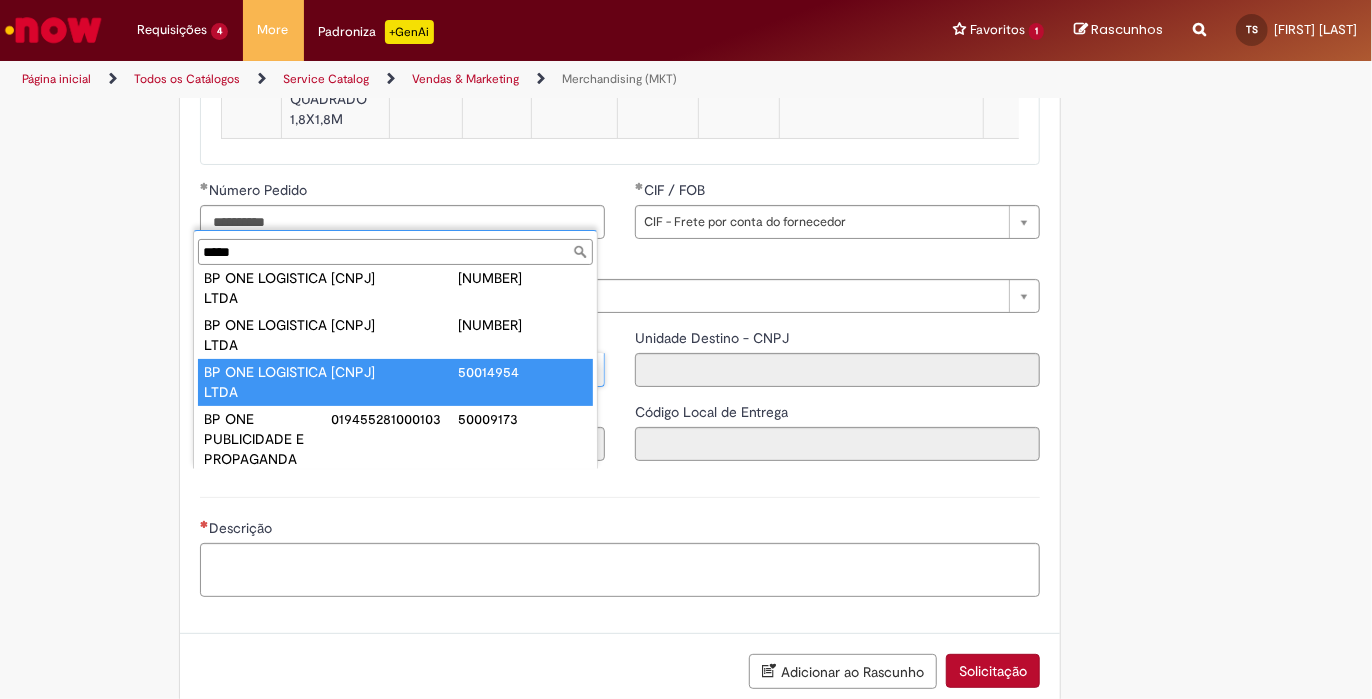 type on "*****" 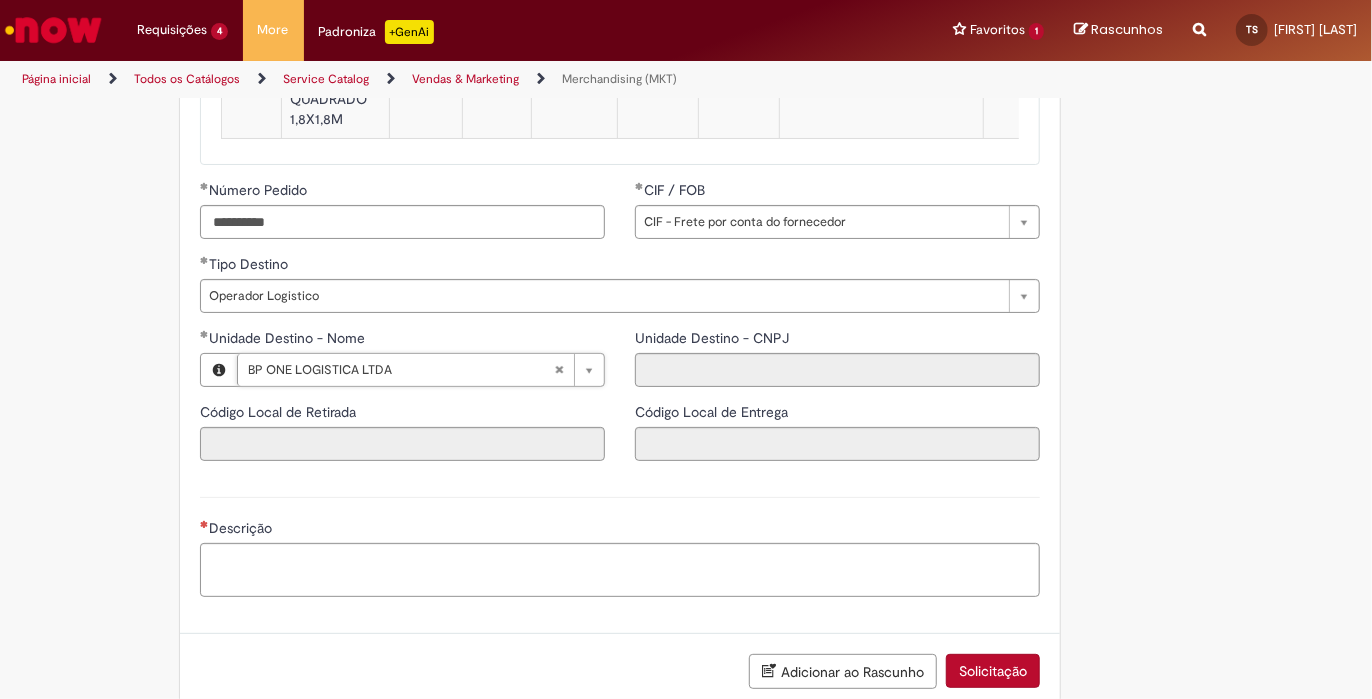 type on "**********" 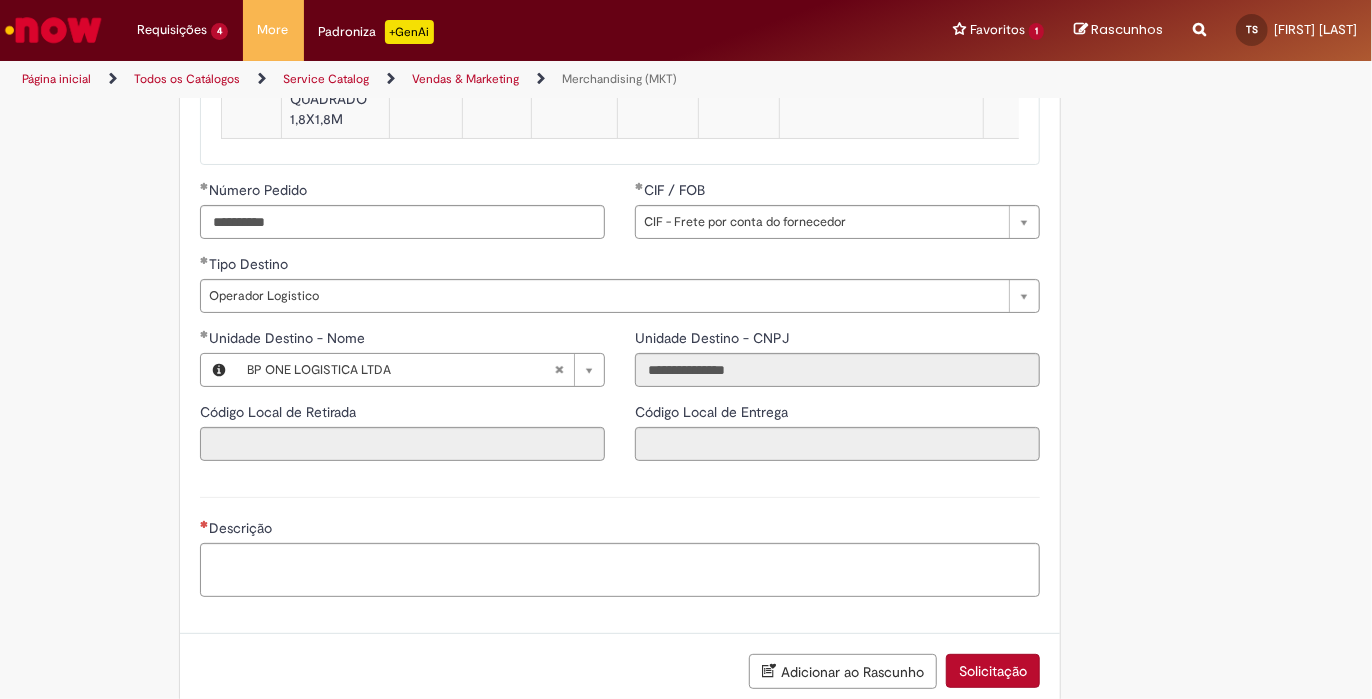 type on "**********" 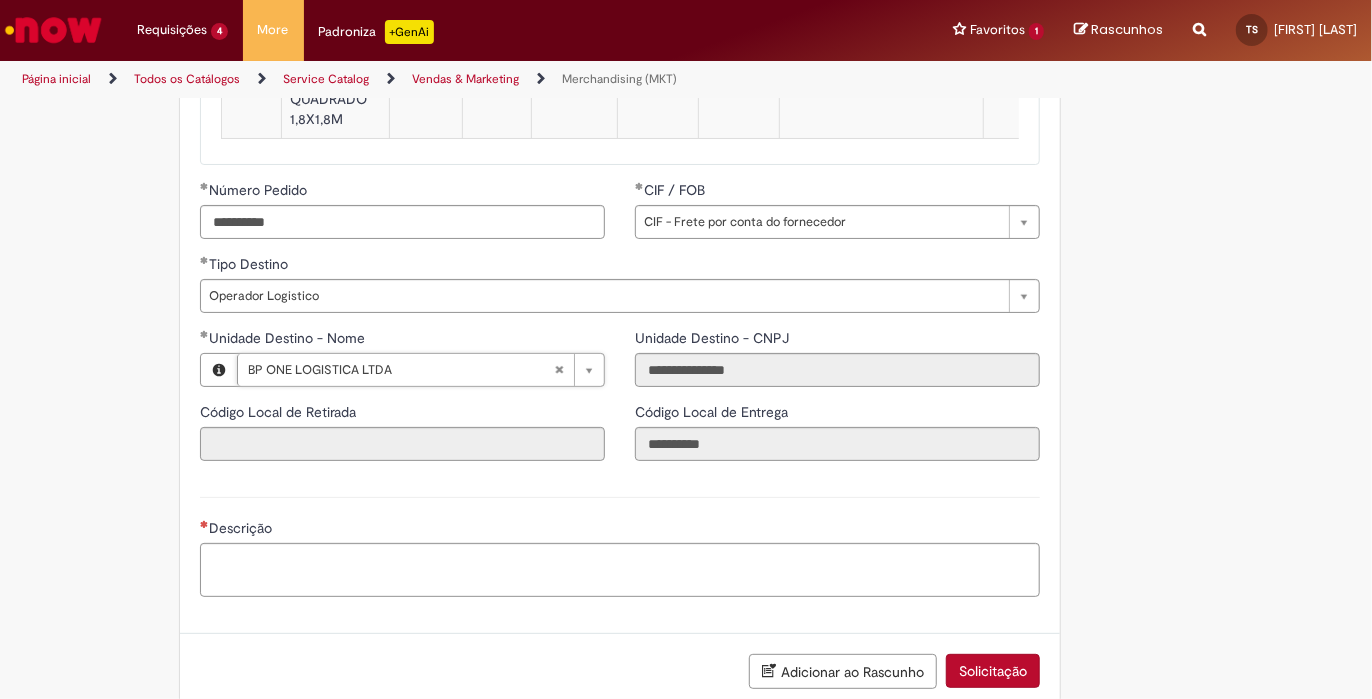 scroll, scrollTop: 2562, scrollLeft: 0, axis: vertical 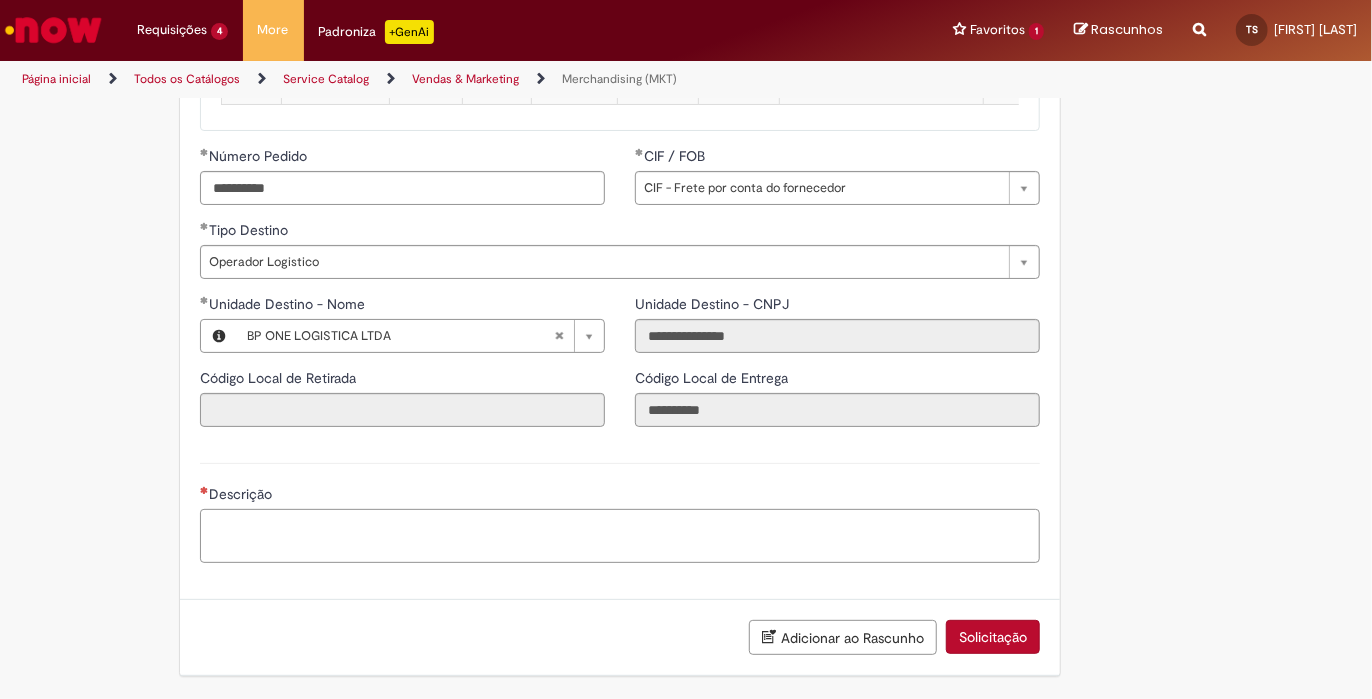 paste on "**********" 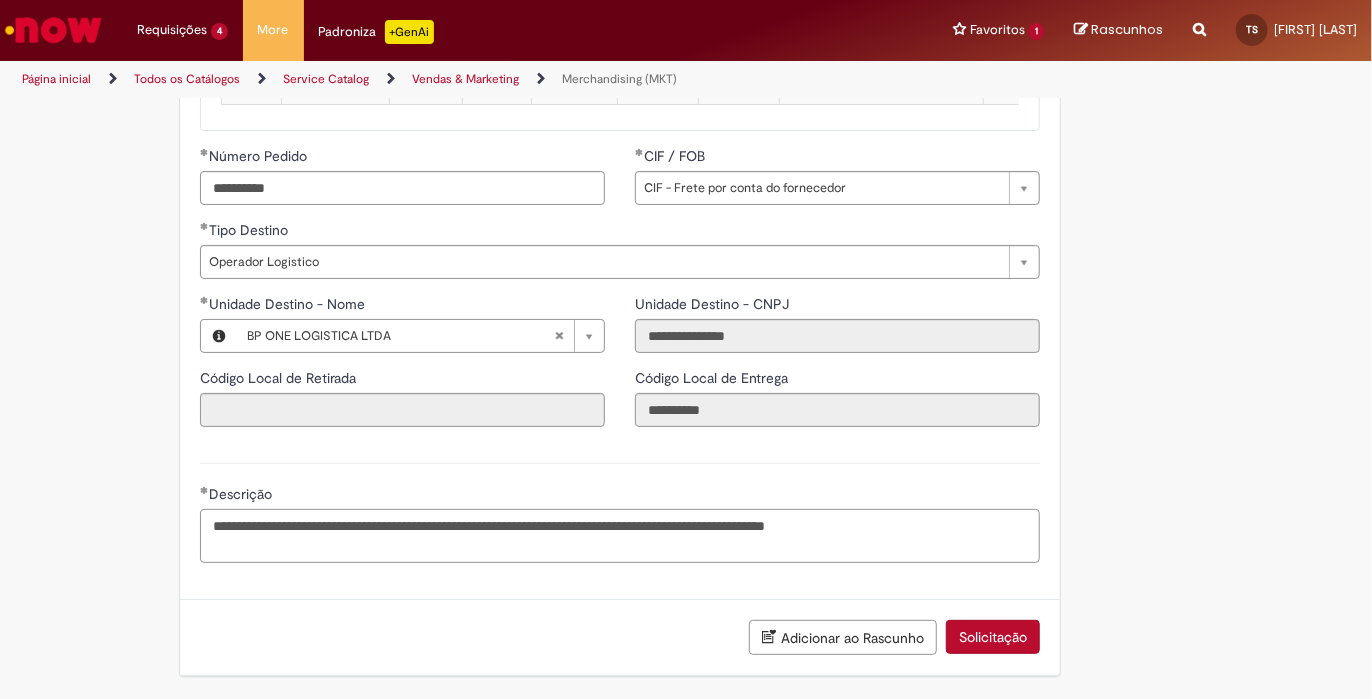 click on "**********" at bounding box center (620, 536) 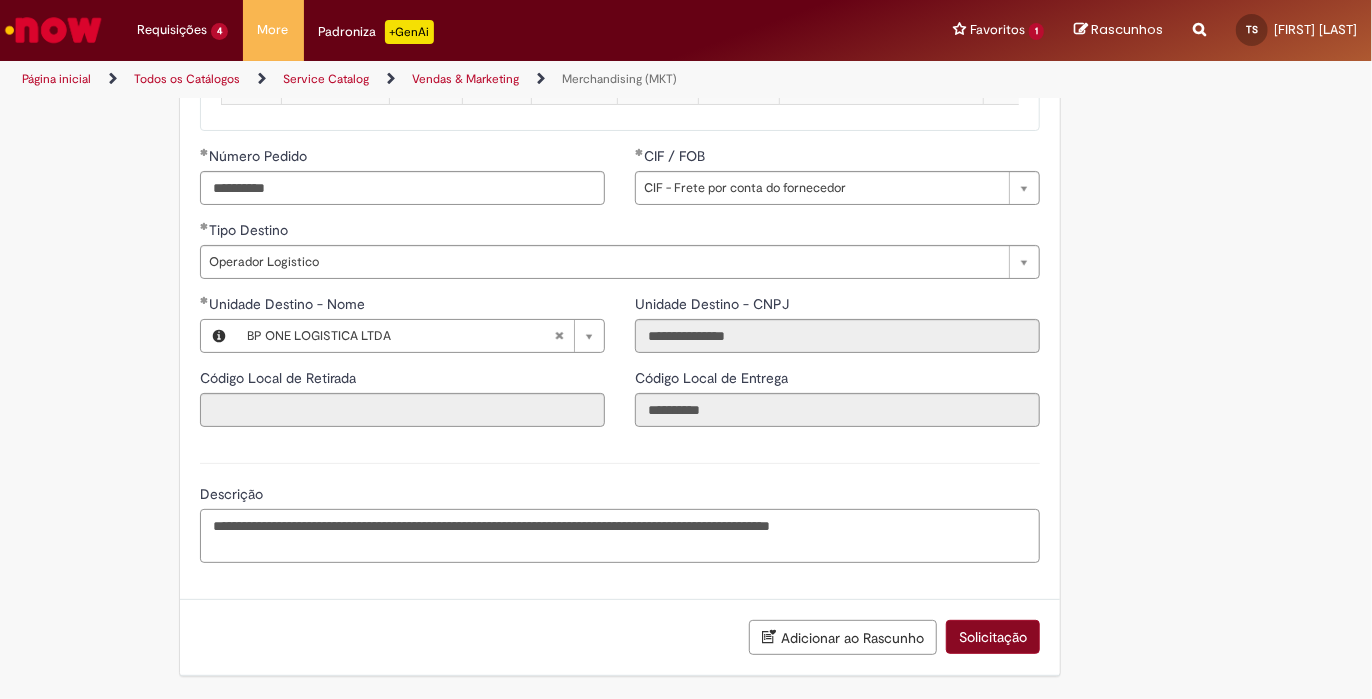 type on "**********" 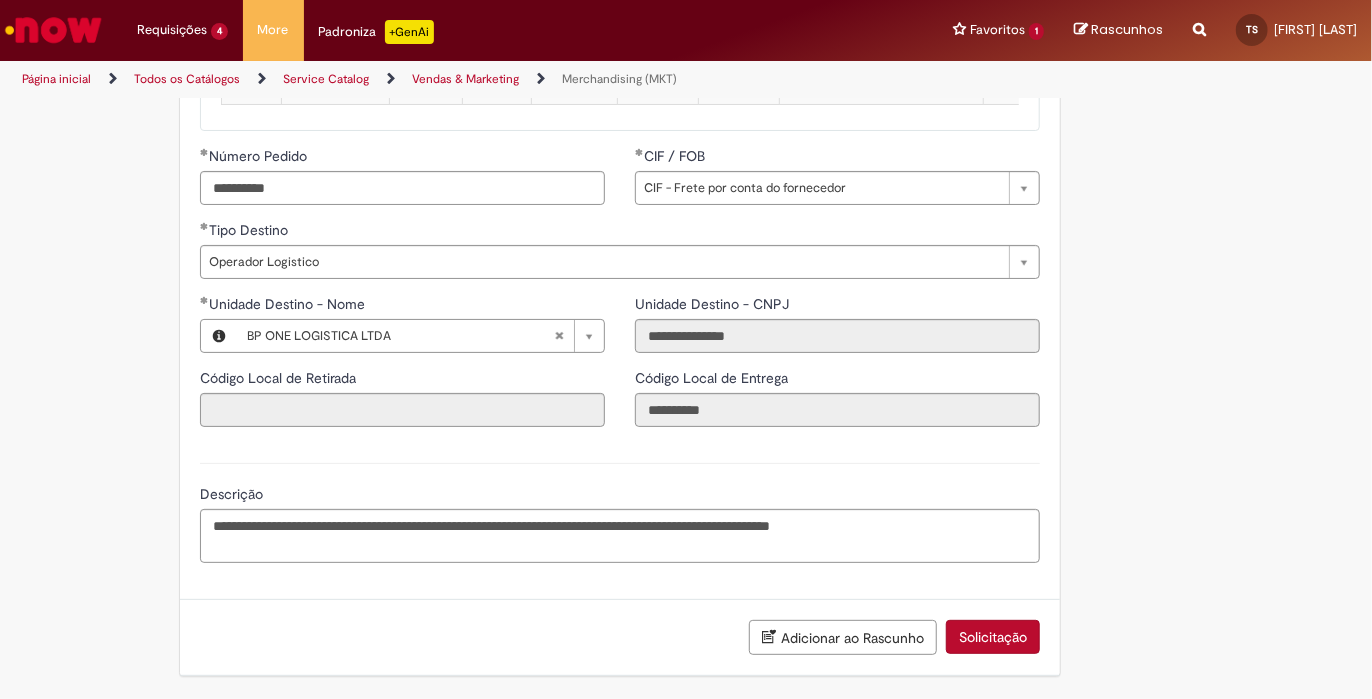 click on "Solicitação" at bounding box center [993, 637] 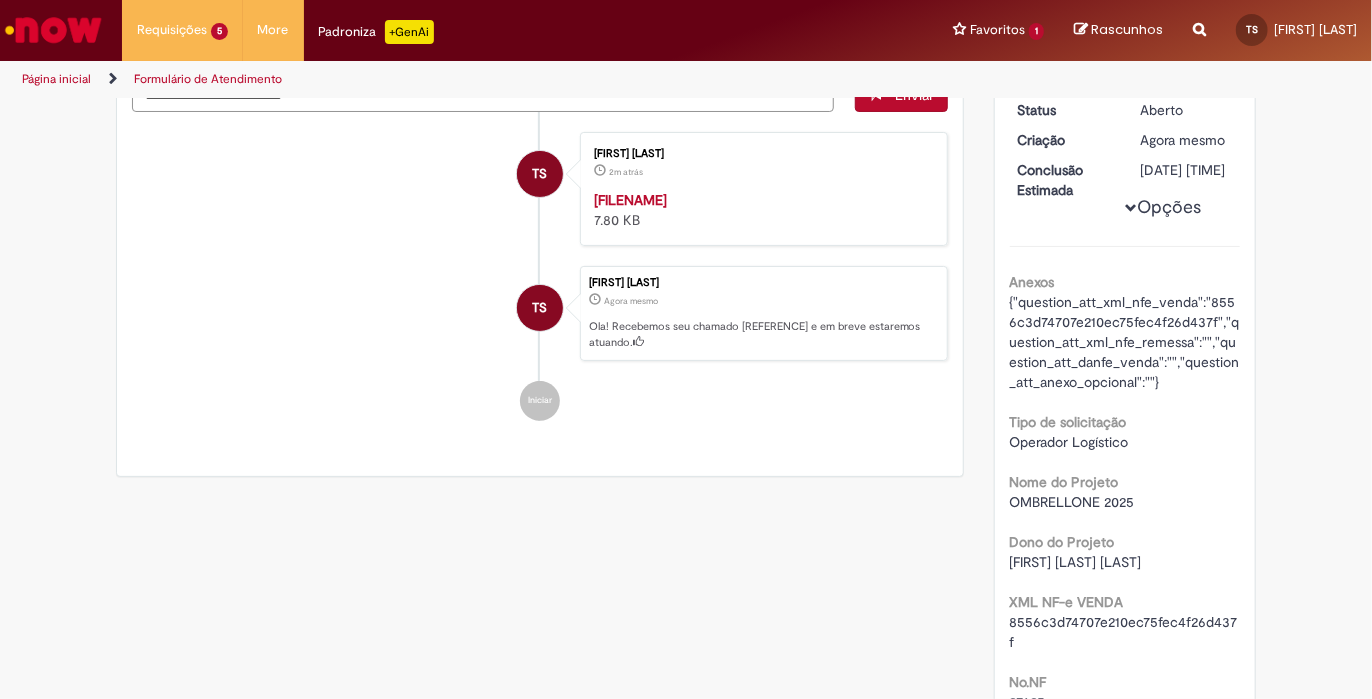 scroll, scrollTop: 0, scrollLeft: 0, axis: both 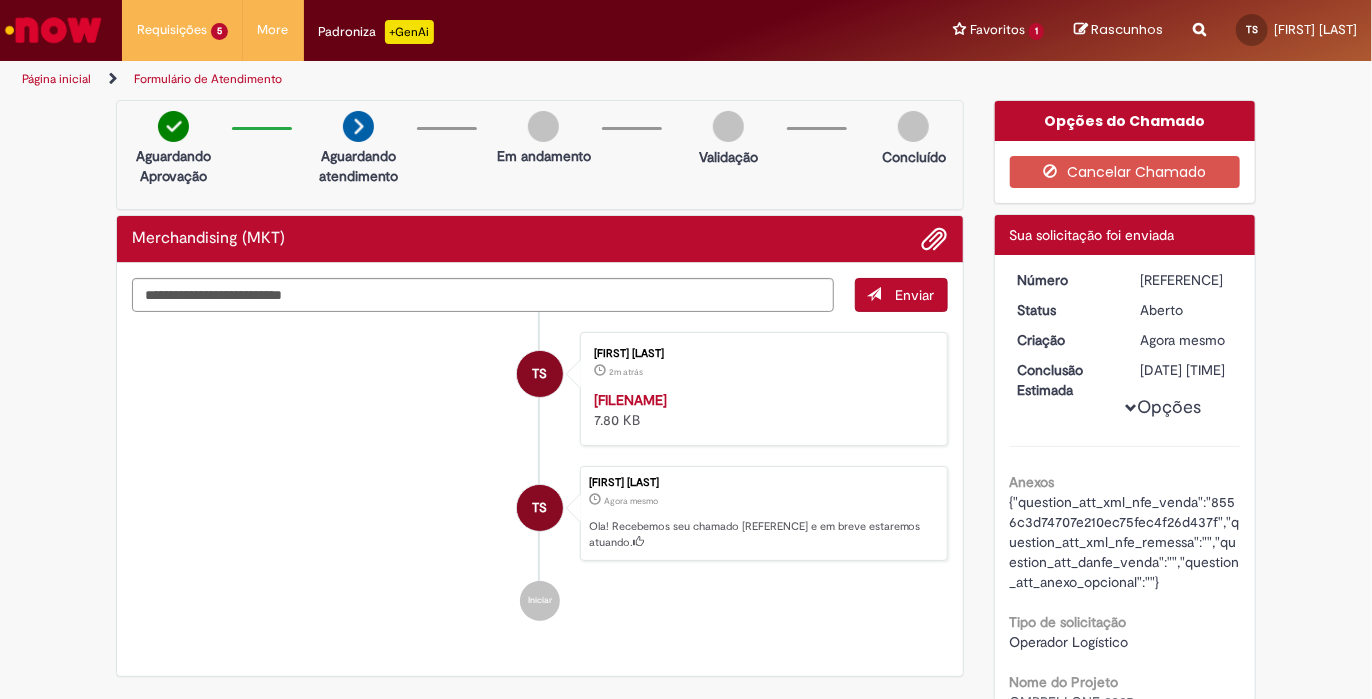 drag, startPoint x: 1194, startPoint y: 276, endPoint x: 1001, endPoint y: 282, distance: 193.09325 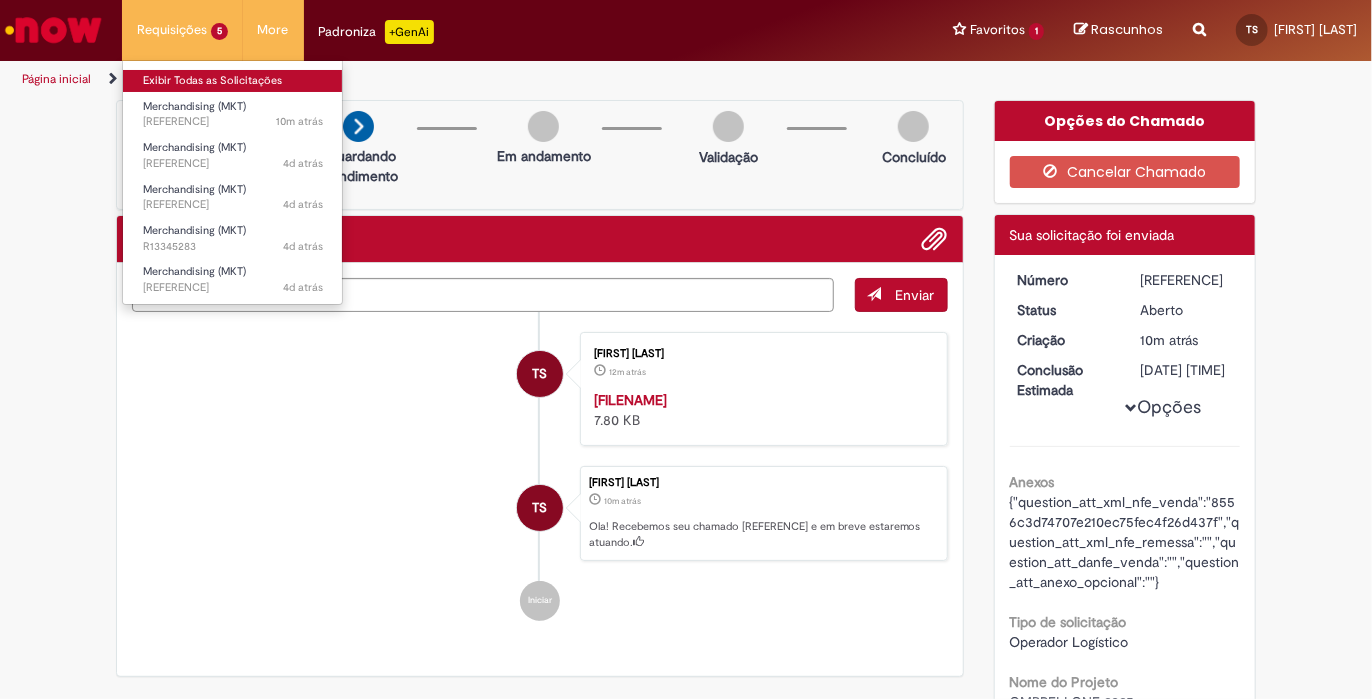 click on "Exibir Todas as Solicitações" at bounding box center (233, 81) 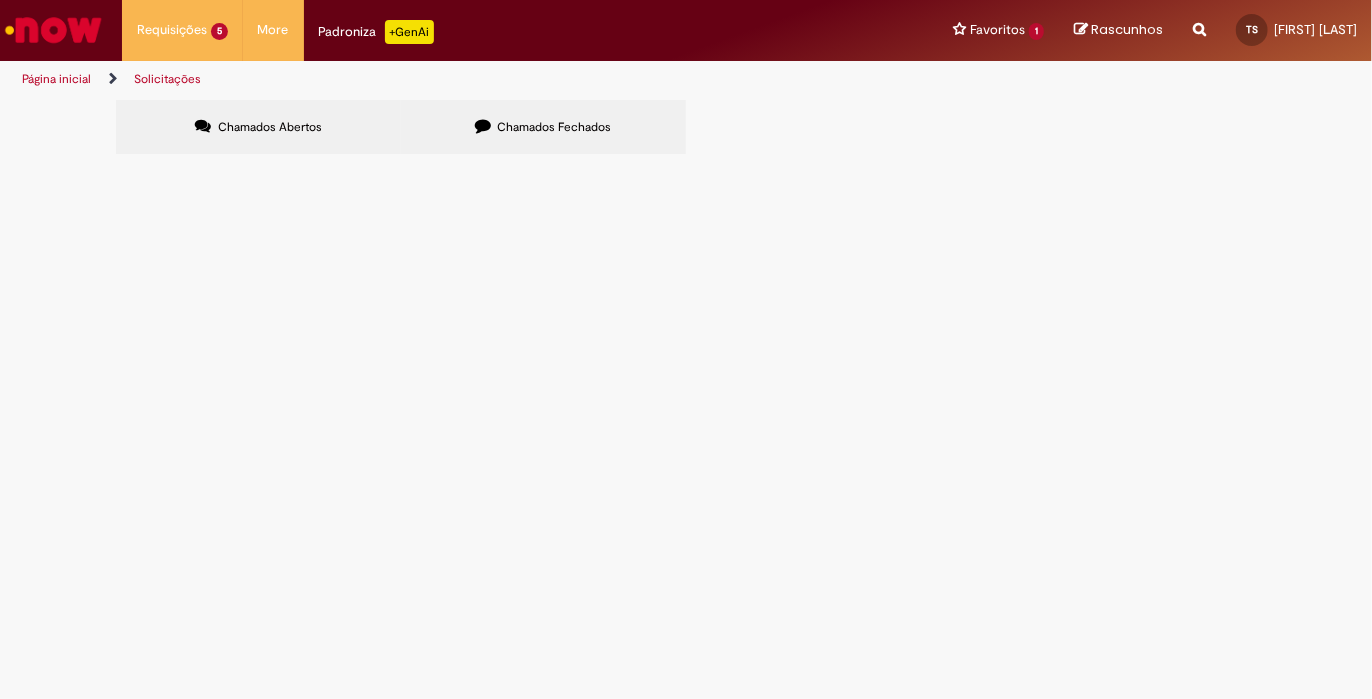 click on "POR FAVOR TRIANGULAR NF DE VENDA [NUMBER] E DE REMESSA [NUMBER] PARA BP ONE LOGISTICA LTDA CNPJ [CNPJ]" at bounding box center [0, 0] 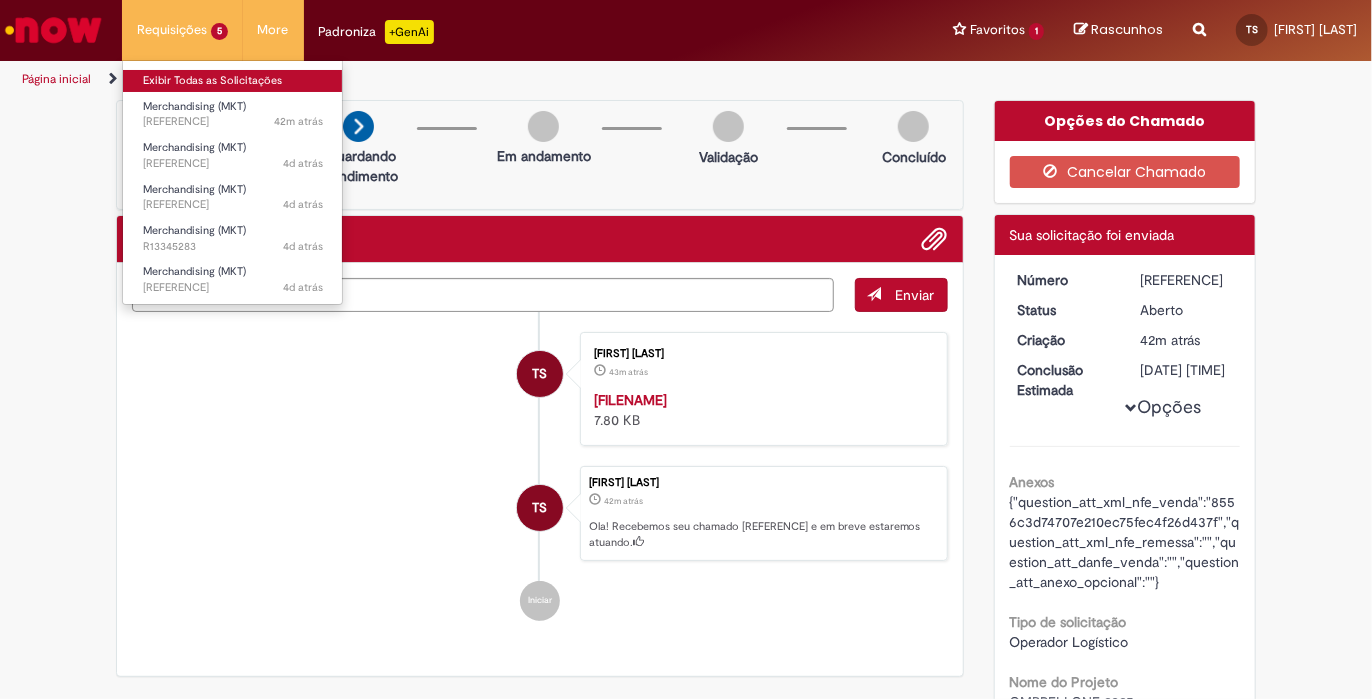 click on "Exibir Todas as Solicitações" at bounding box center (233, 81) 